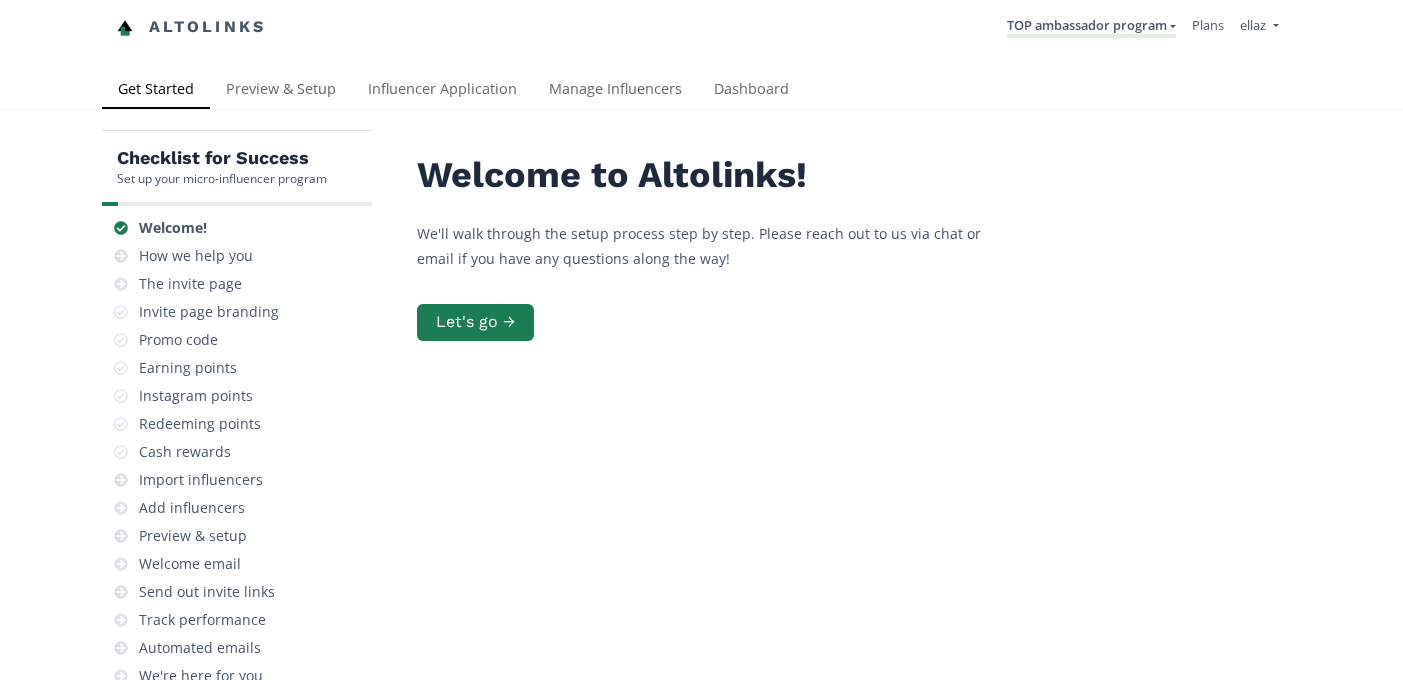 scroll, scrollTop: 0, scrollLeft: 0, axis: both 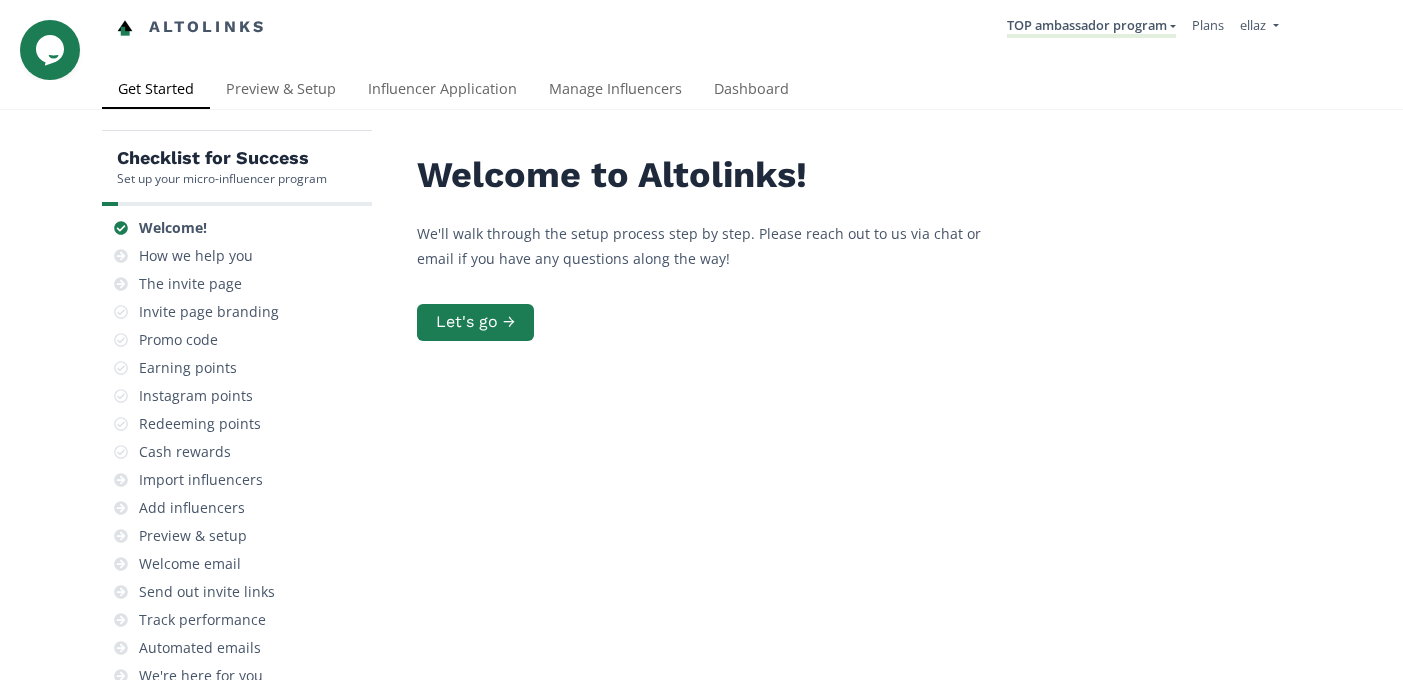 click on "Checklist for Success Set up your micro-influencer program Welcome! How we help you The invite page Invite page branding Promo code Earning points Instagram points Redeeming points Cash rewards Import influencers Add influencers Preview & setup Welcome email Send out invite links Track performance Automated emails We're here for you Welcome to Altolinks! We'll walk through the setup process step by step. Please reach out to us via chat or email if you have any questions along the way! Let's go →" at bounding box center [701, 491] 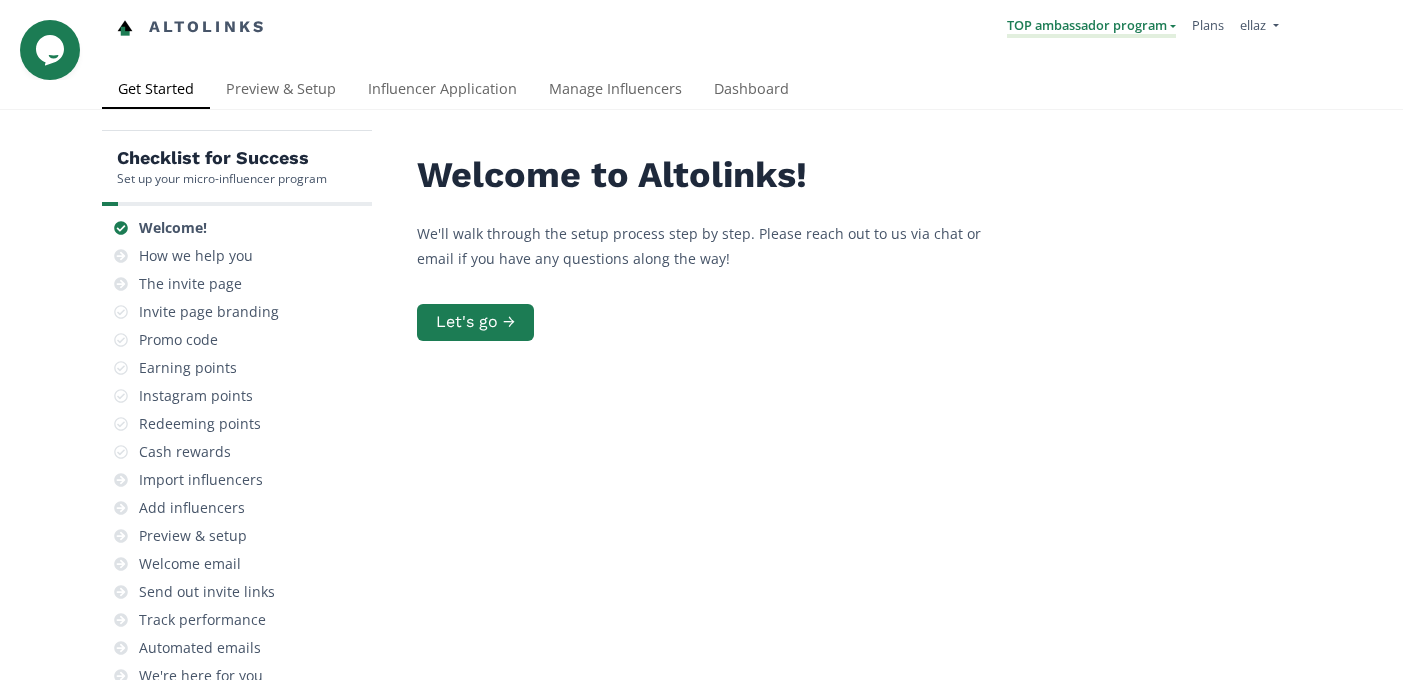 click on "TOP ambassador program" at bounding box center (1091, 27) 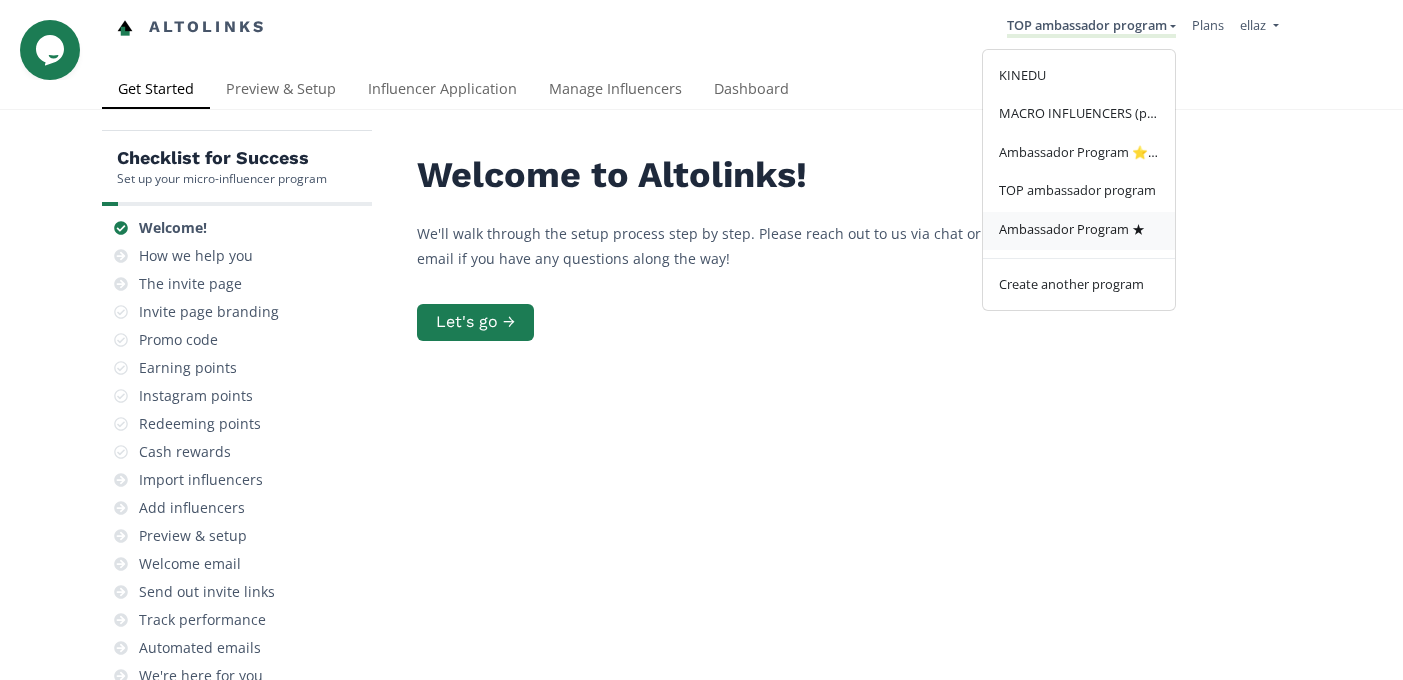 click on "Ambassador Program ★" at bounding box center [1072, 229] 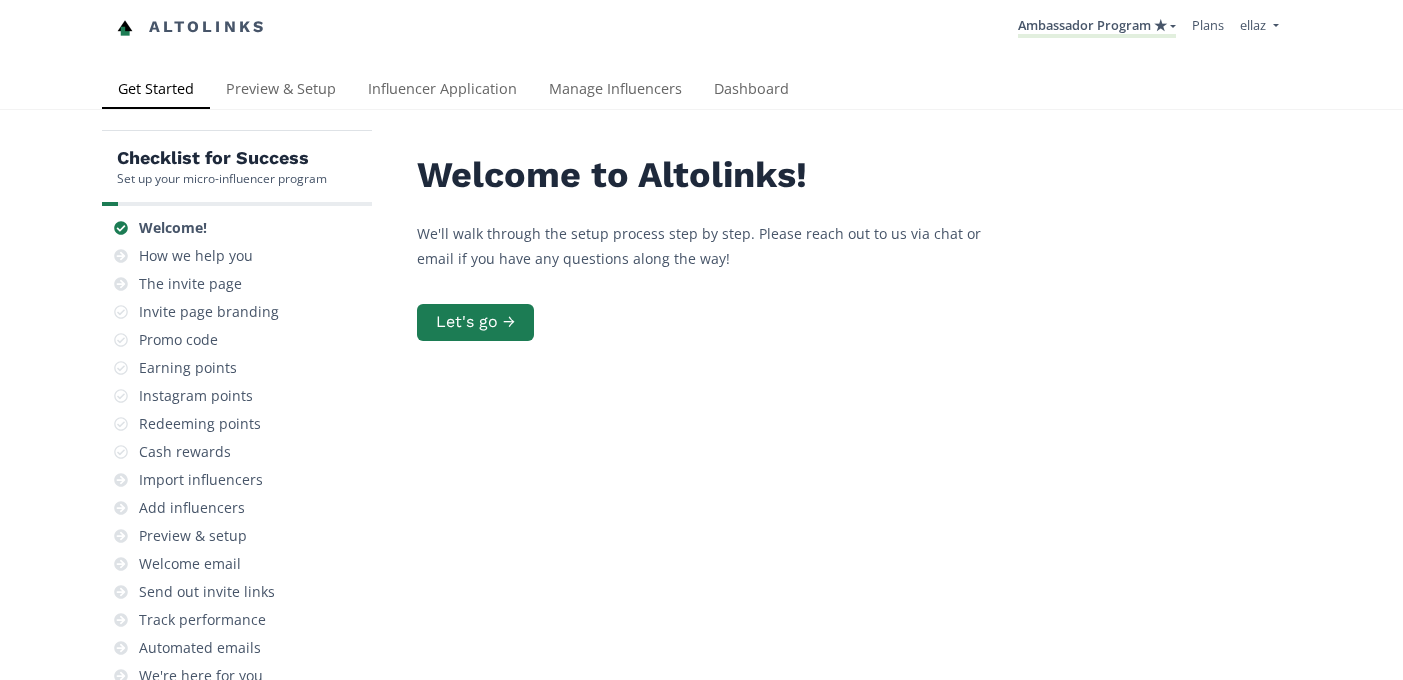 scroll, scrollTop: 0, scrollLeft: 0, axis: both 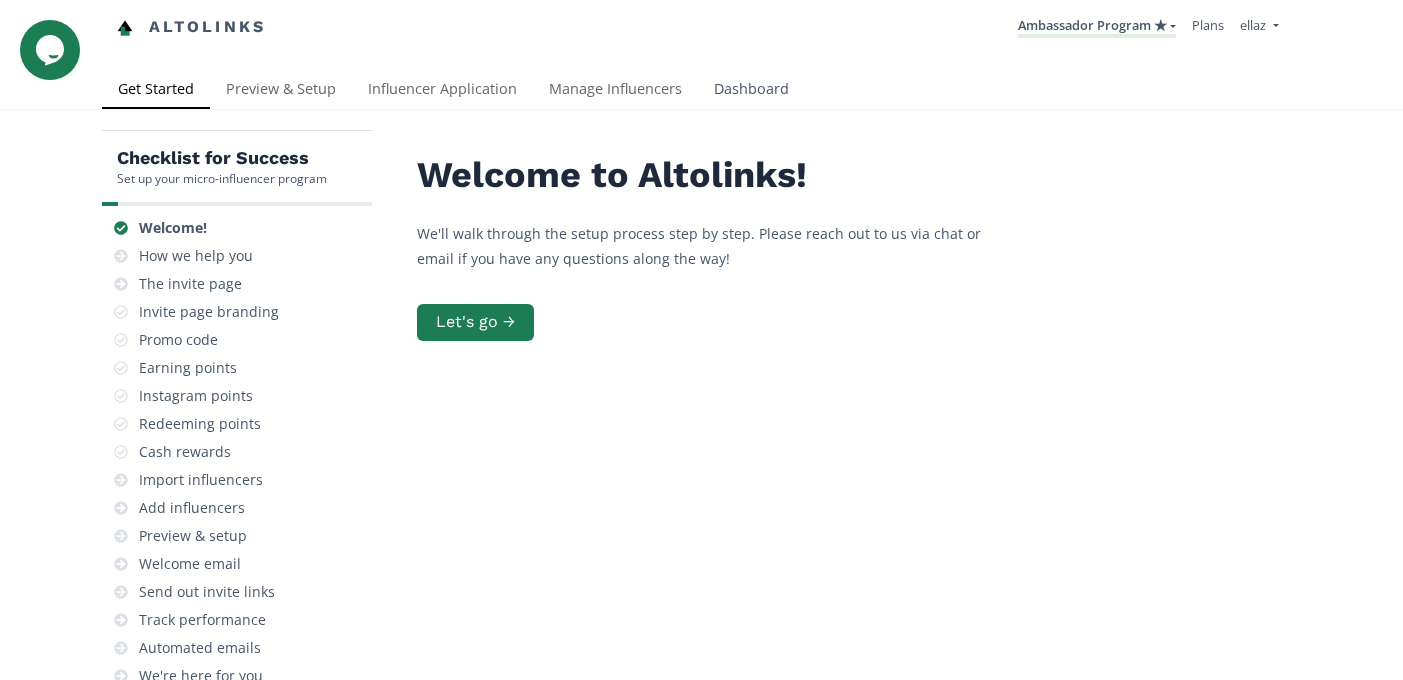 click on "Dashboard" at bounding box center (751, 91) 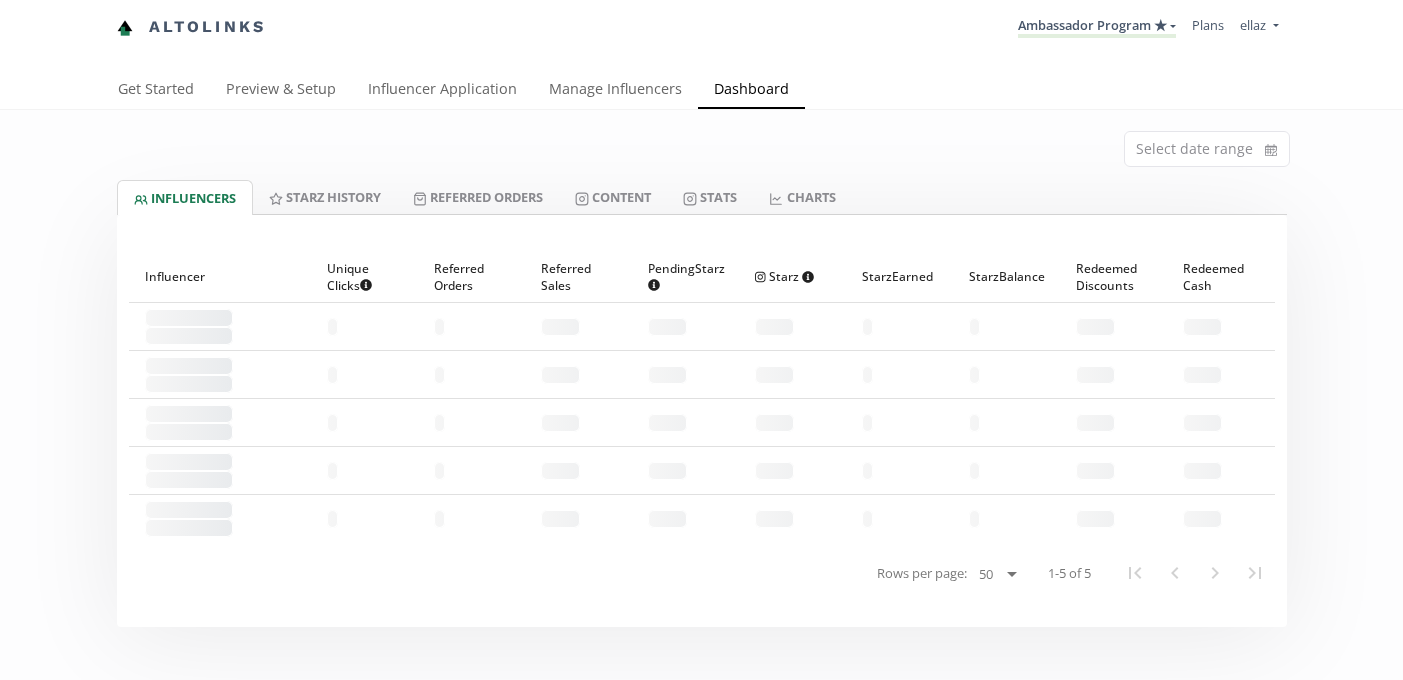 scroll, scrollTop: 0, scrollLeft: 0, axis: both 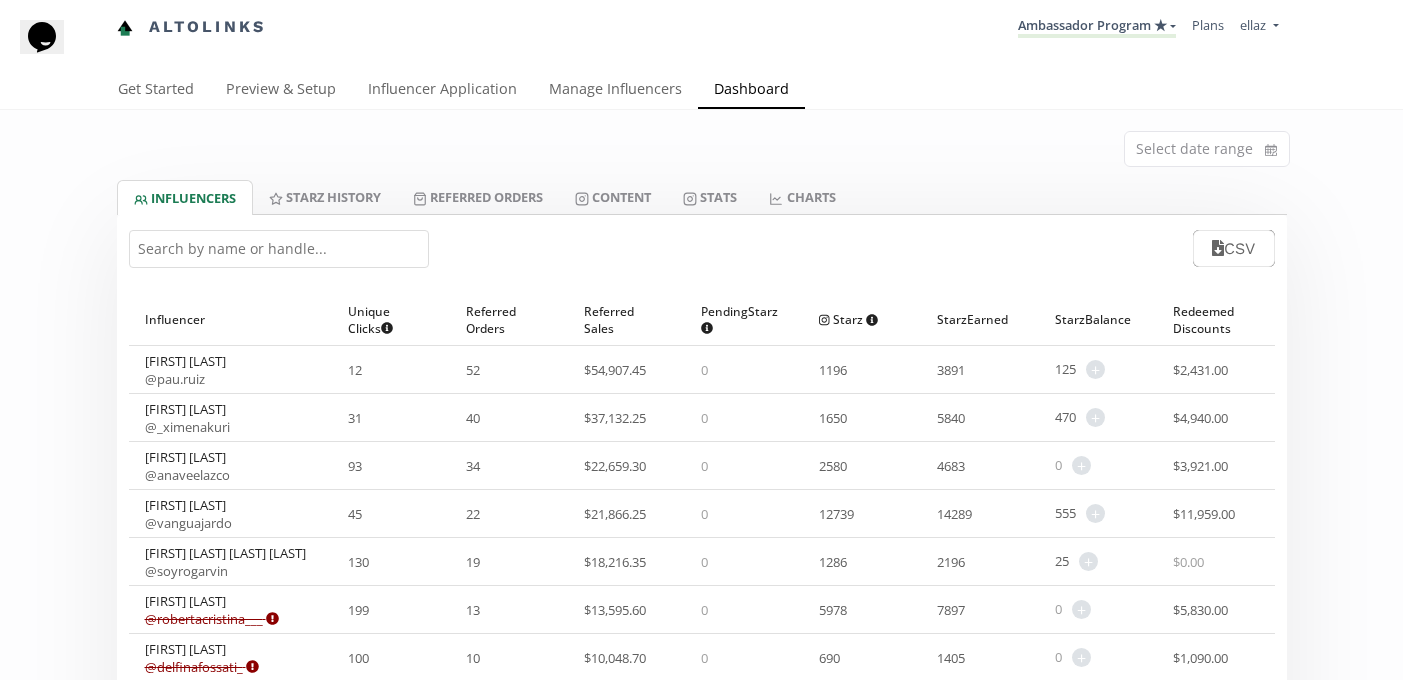 click at bounding box center (279, 249) 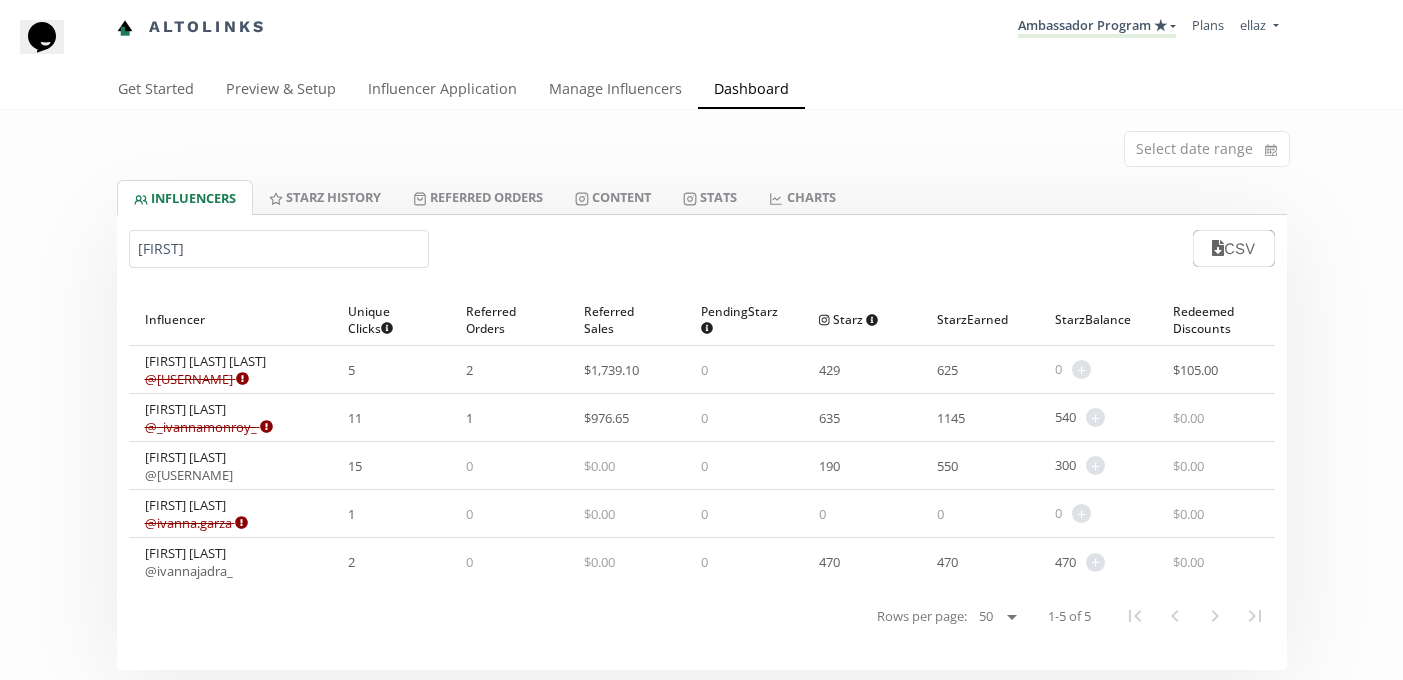 type on "ivanna" 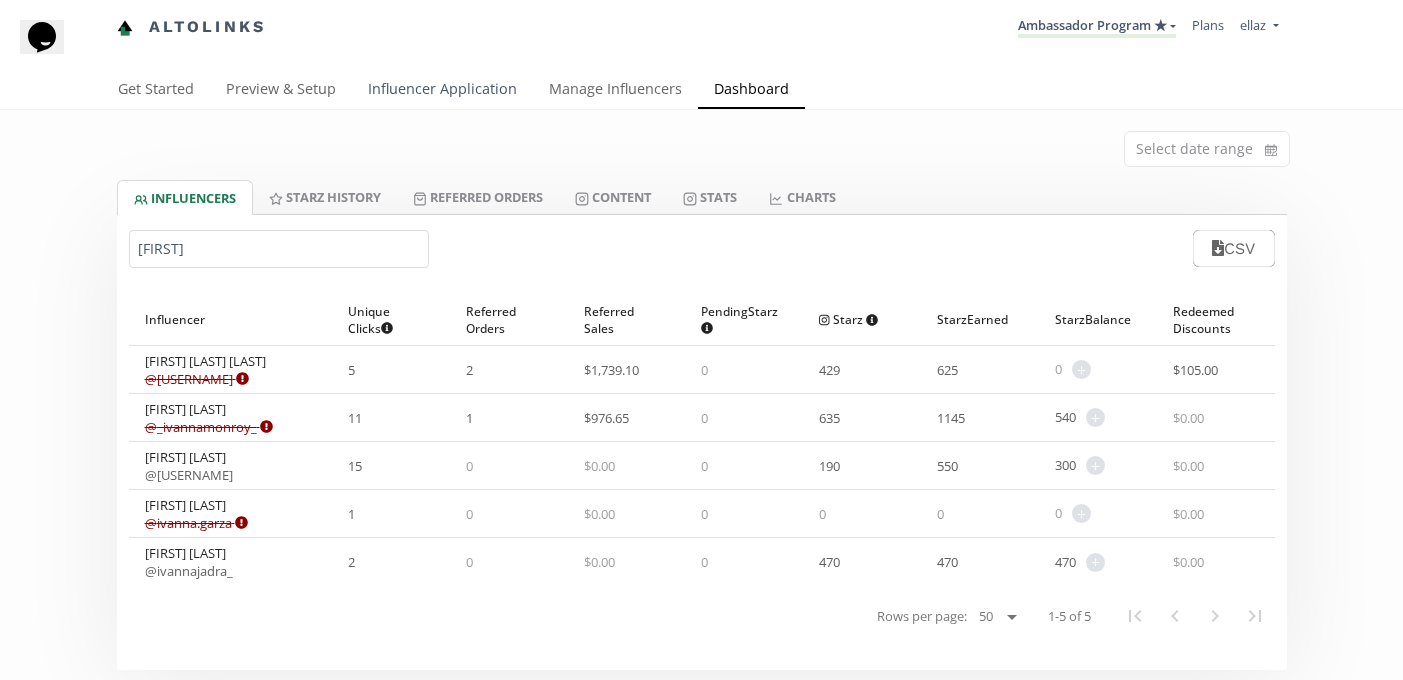 click on "Influencer Application" at bounding box center (442, 91) 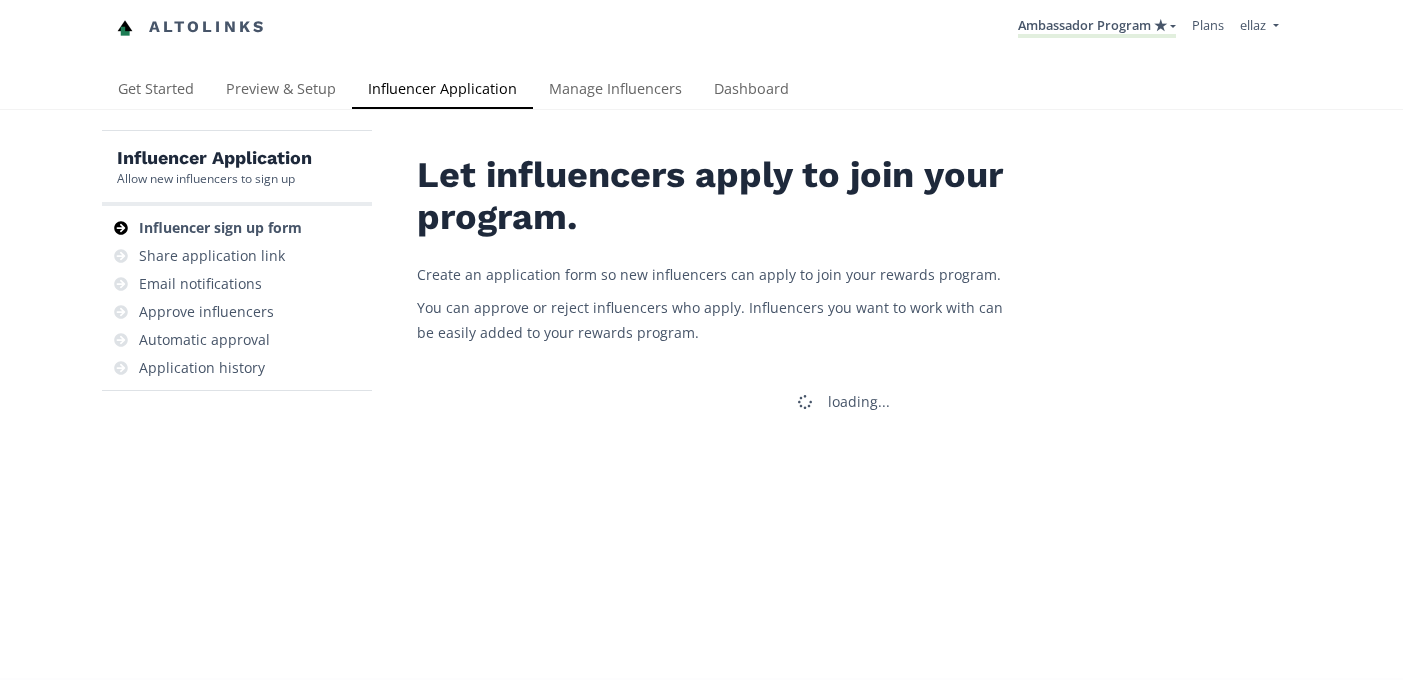 scroll, scrollTop: 0, scrollLeft: 0, axis: both 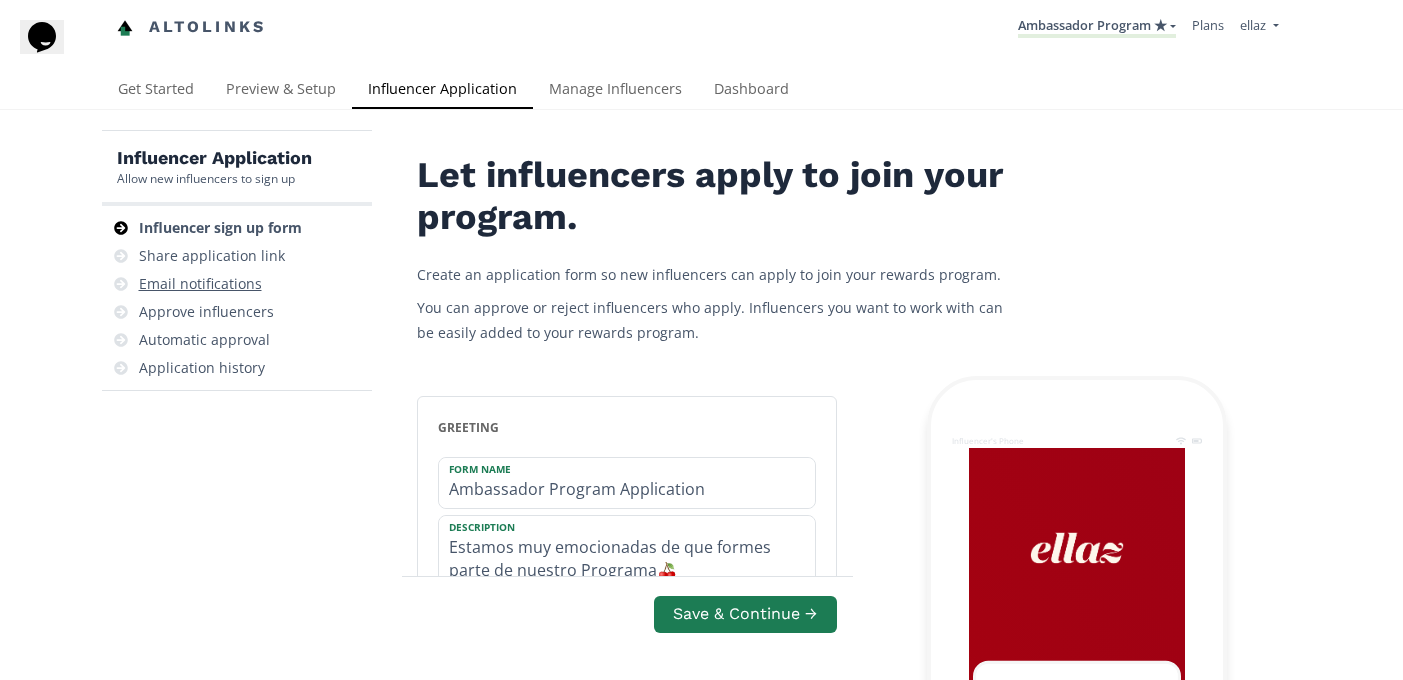 click on "Email notifications" at bounding box center [200, 284] 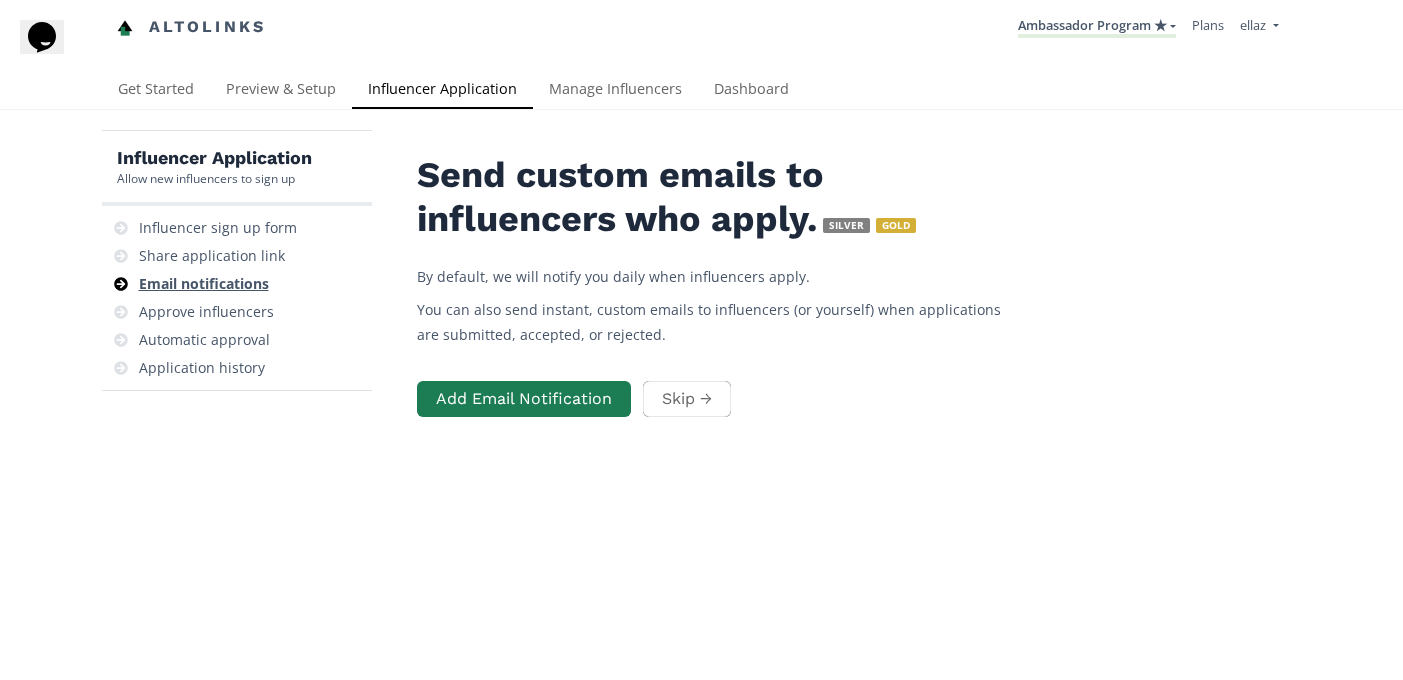 scroll, scrollTop: 80, scrollLeft: 0, axis: vertical 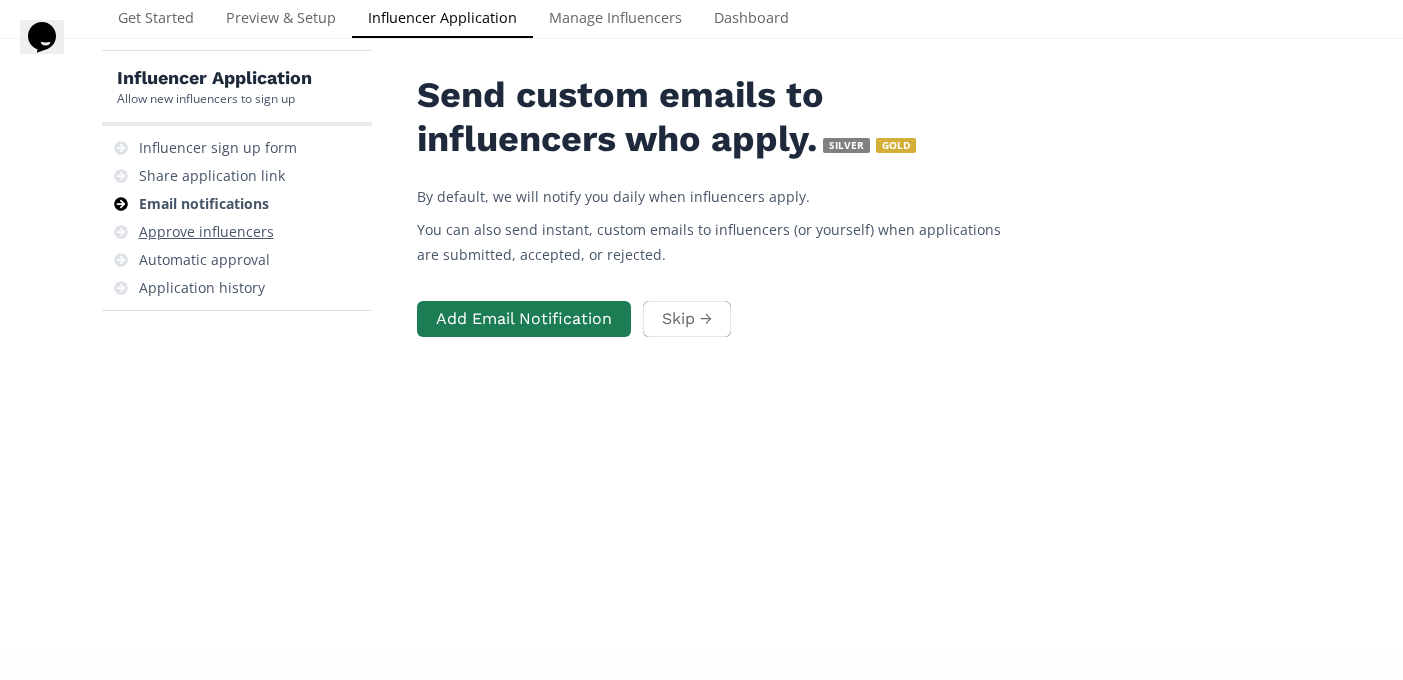 click on "Approve influencers" at bounding box center (206, 232) 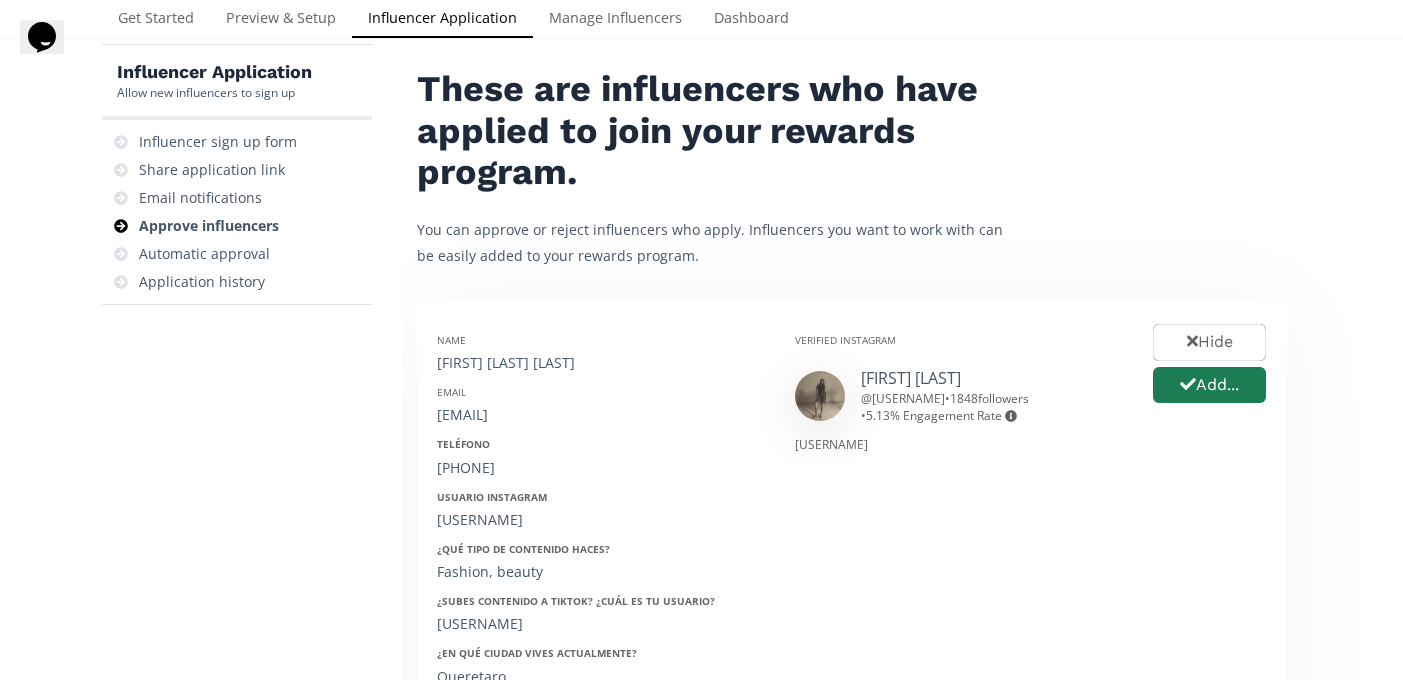 scroll, scrollTop: 0, scrollLeft: 0, axis: both 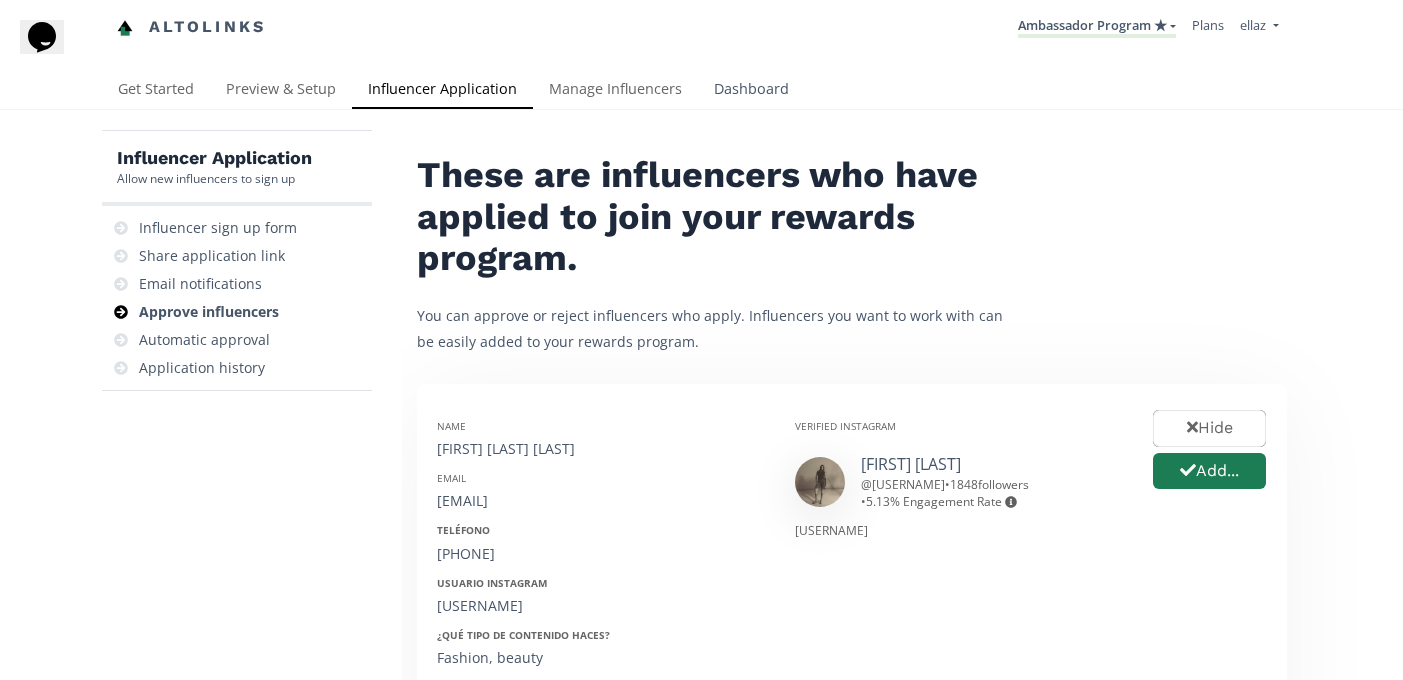 click on "Dashboard" at bounding box center (751, 91) 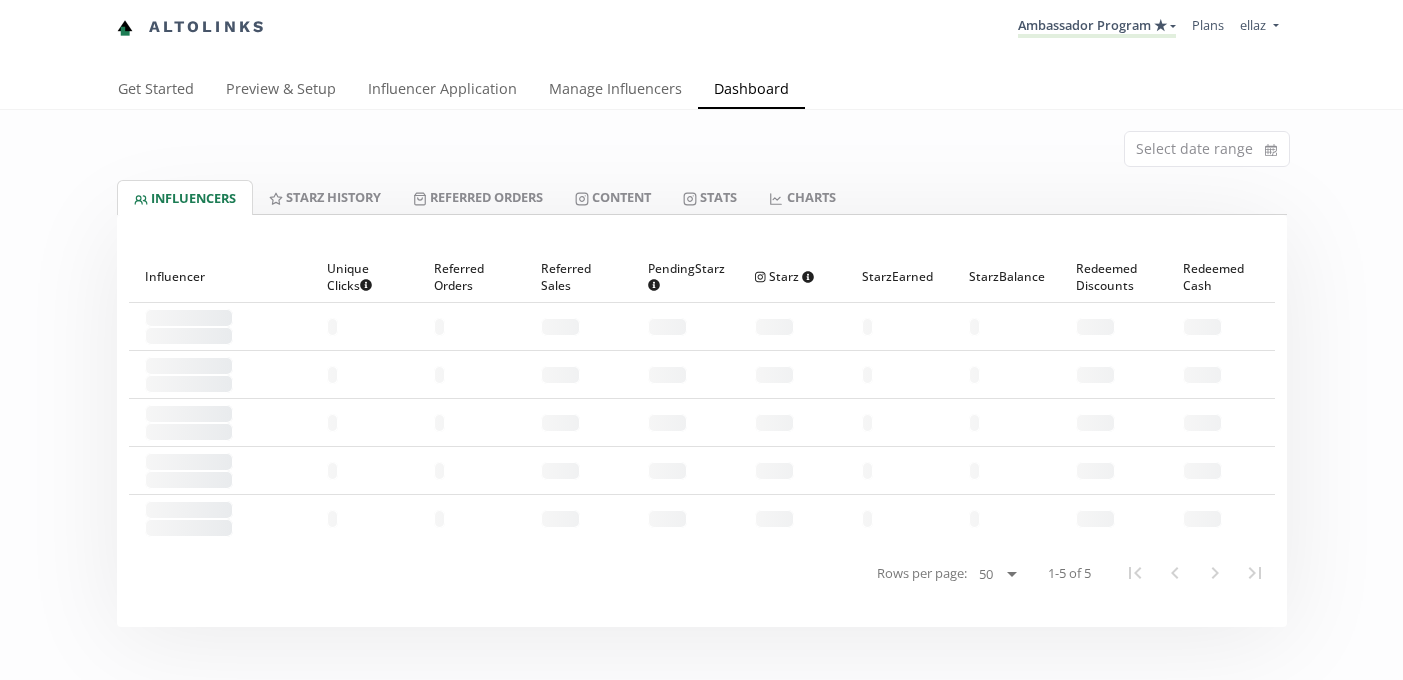 scroll, scrollTop: 0, scrollLeft: 0, axis: both 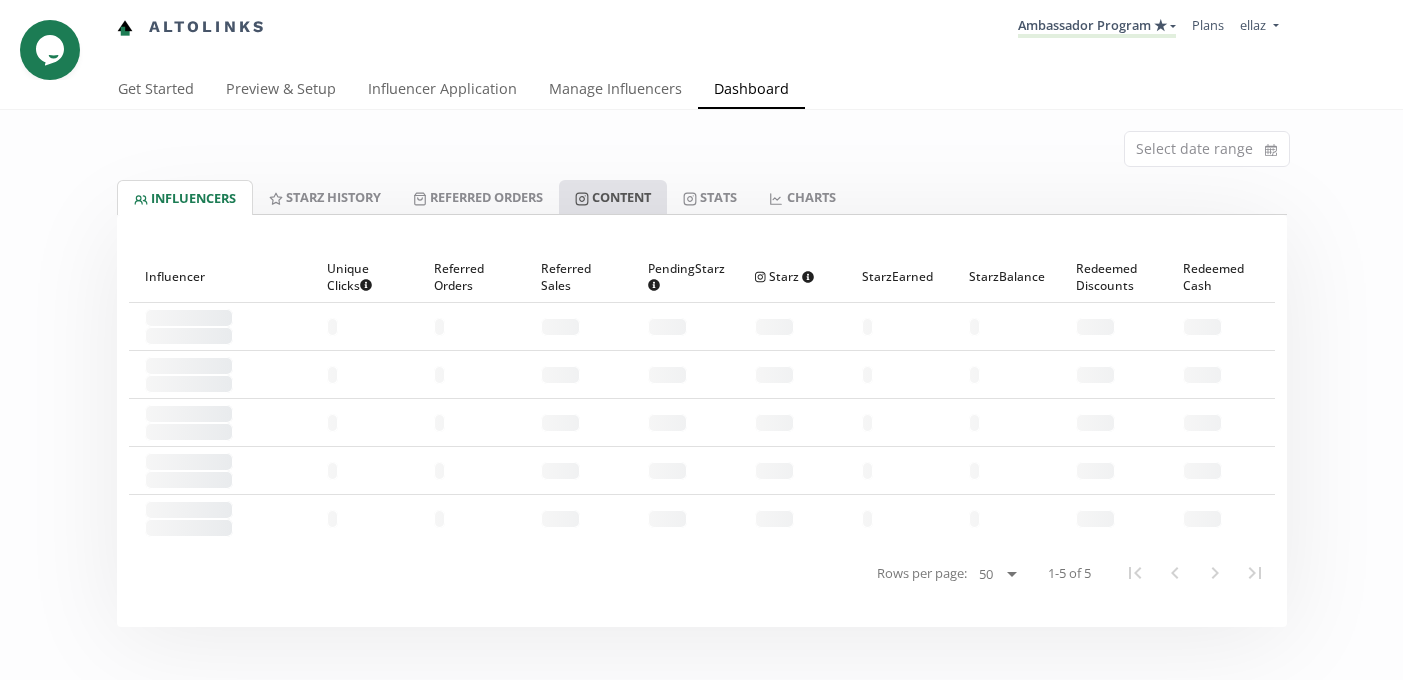 click on "Content" at bounding box center (613, 197) 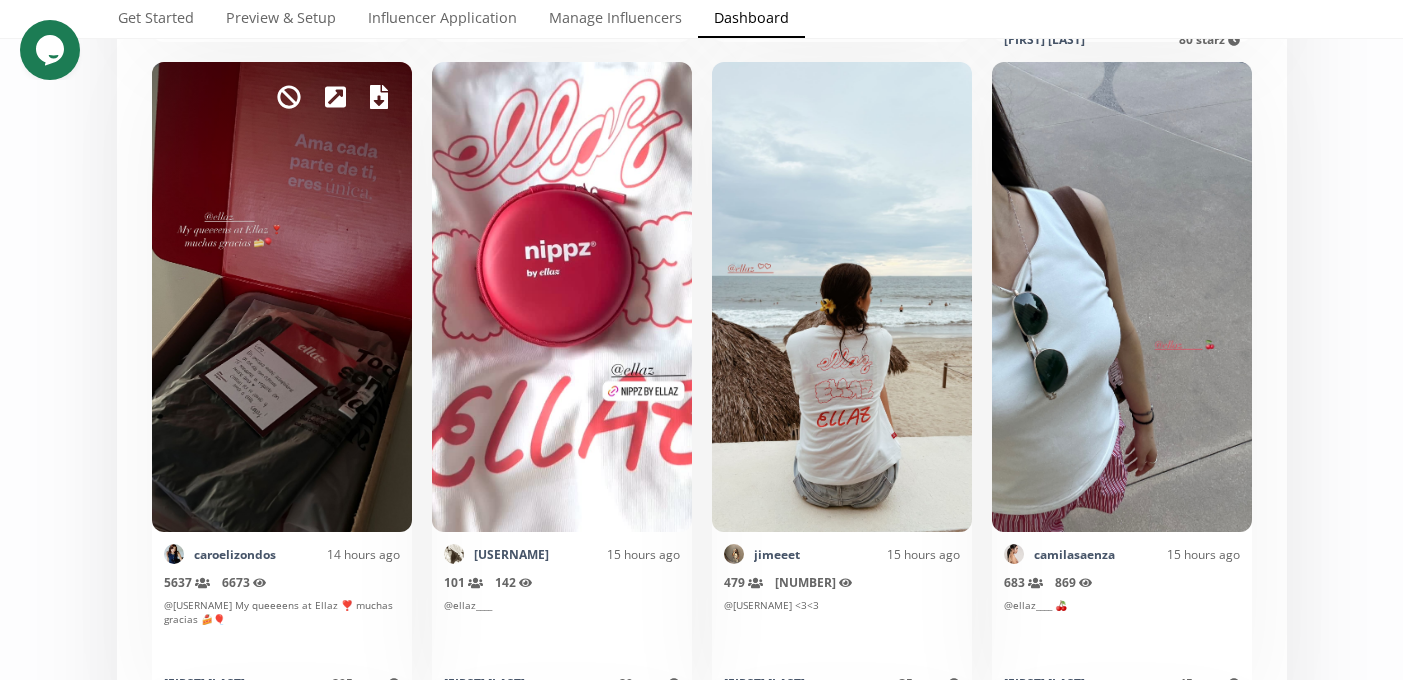 scroll, scrollTop: 1827, scrollLeft: 0, axis: vertical 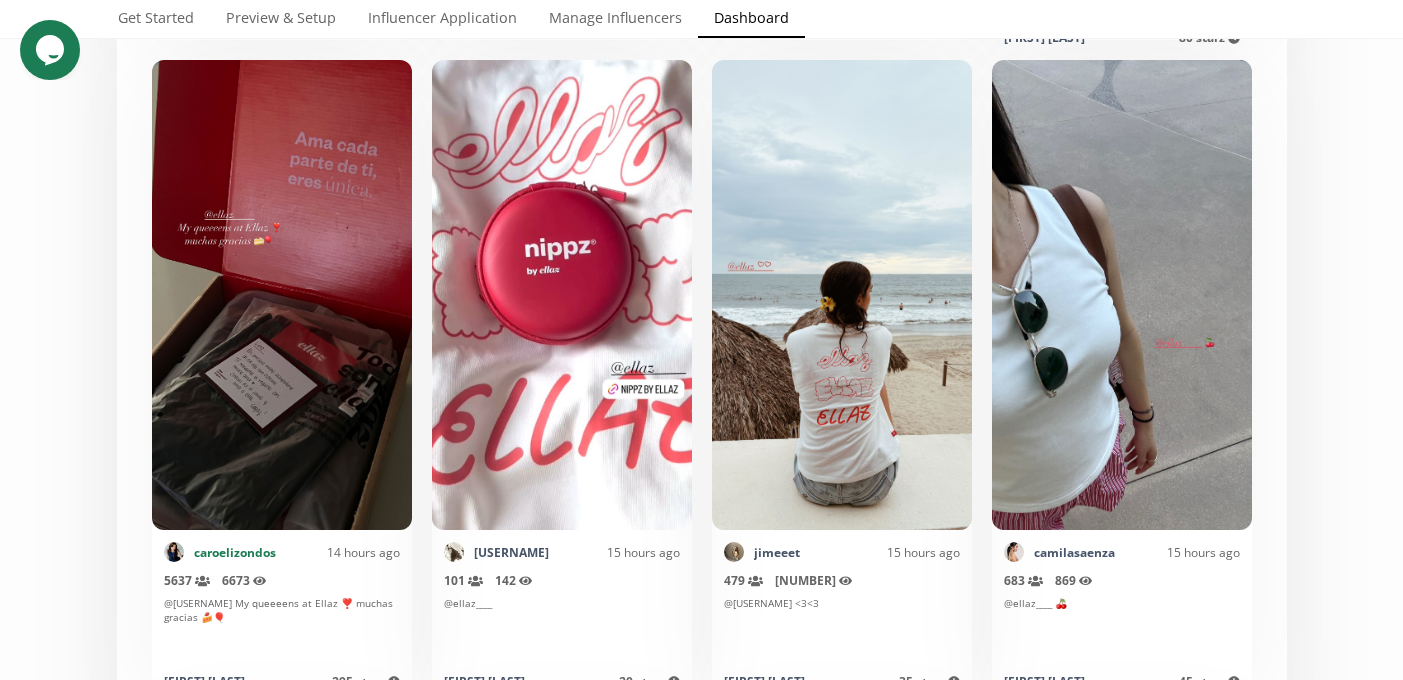 click on "caroelizondos" at bounding box center (235, 552) 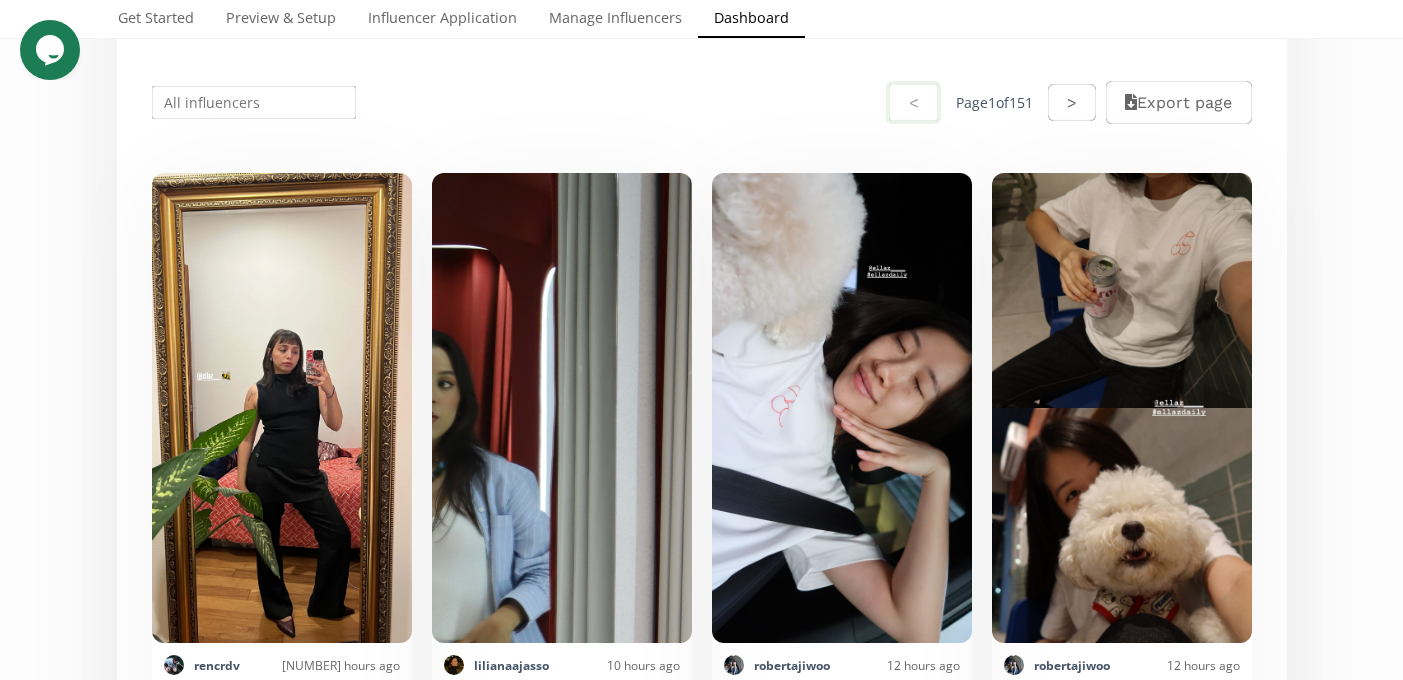scroll, scrollTop: 0, scrollLeft: 0, axis: both 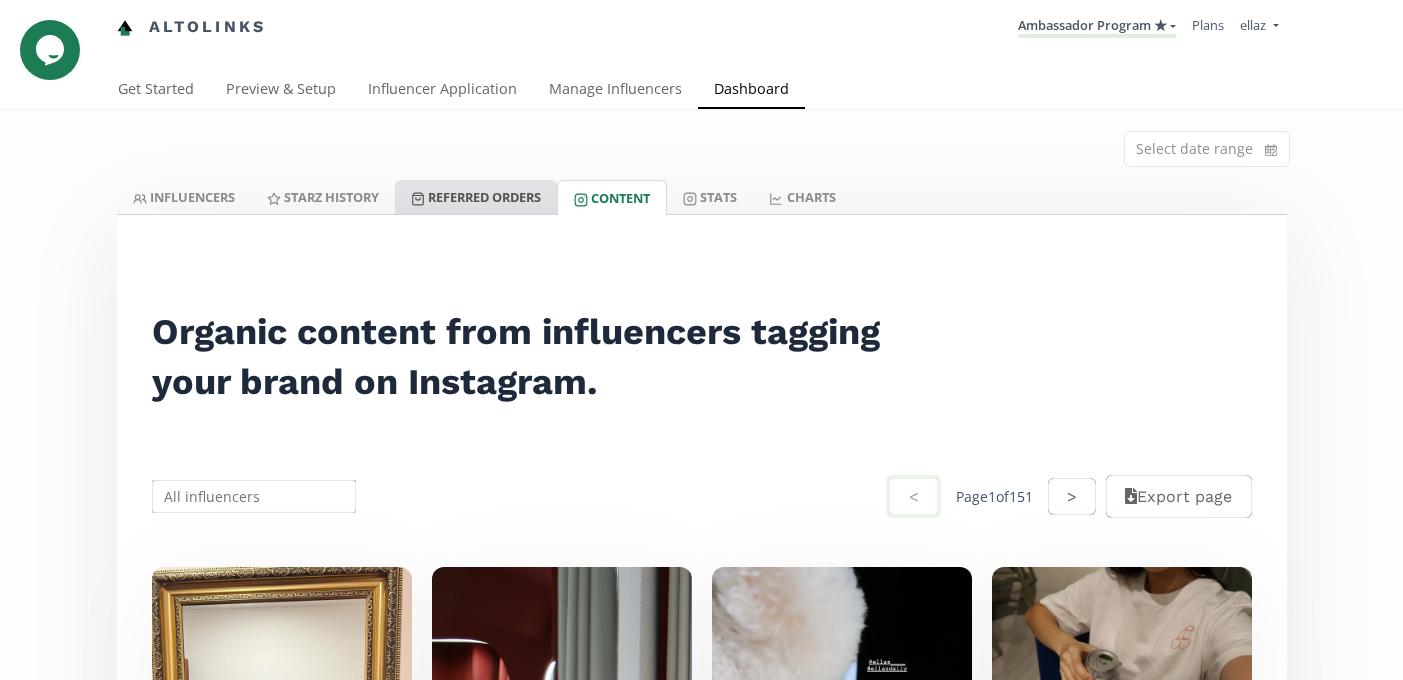 click on "Referred Orders" at bounding box center (476, 197) 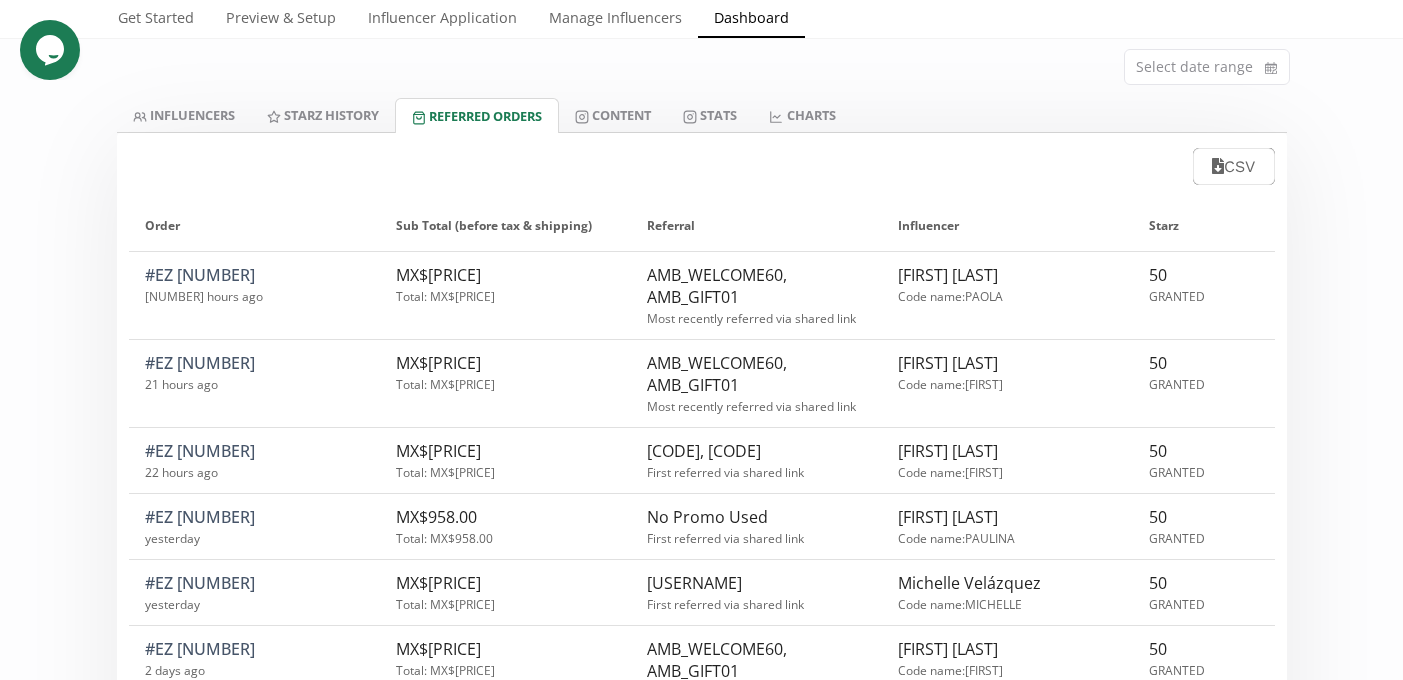 scroll, scrollTop: 0, scrollLeft: 0, axis: both 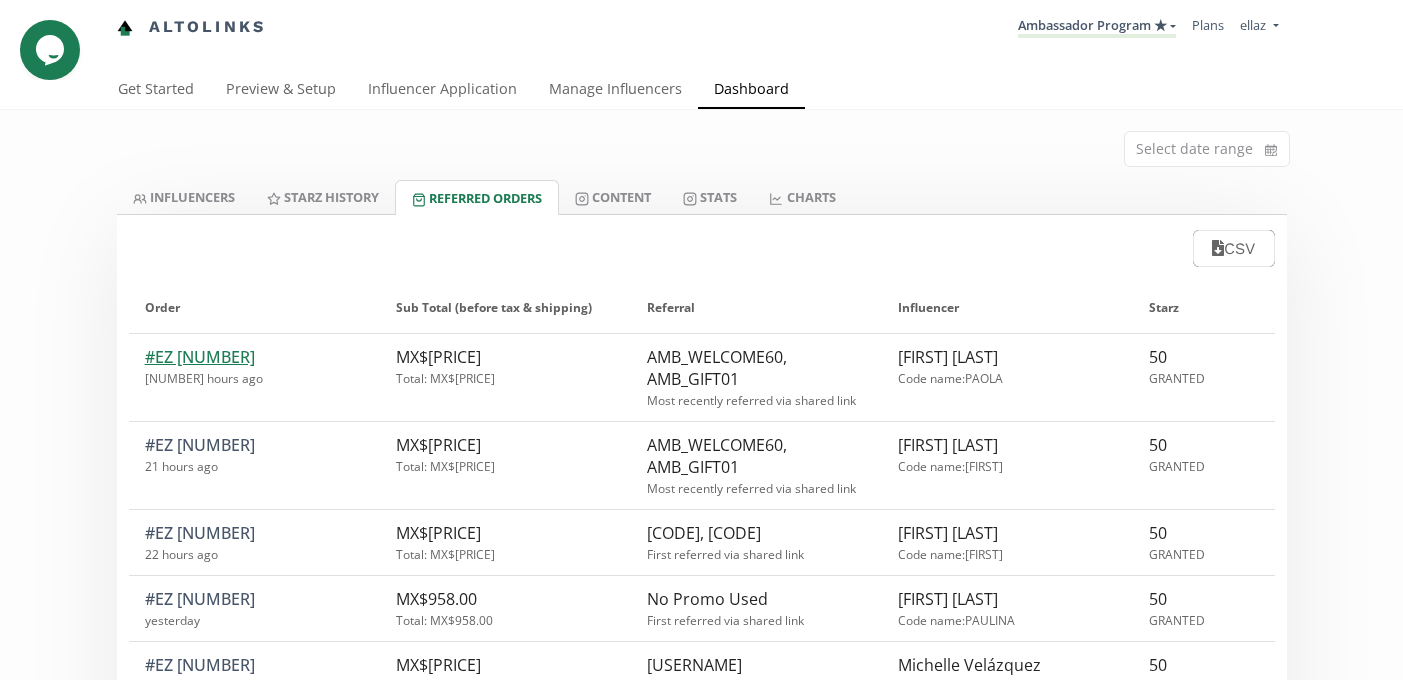 click on "#EZ 8795633" at bounding box center (200, 357) 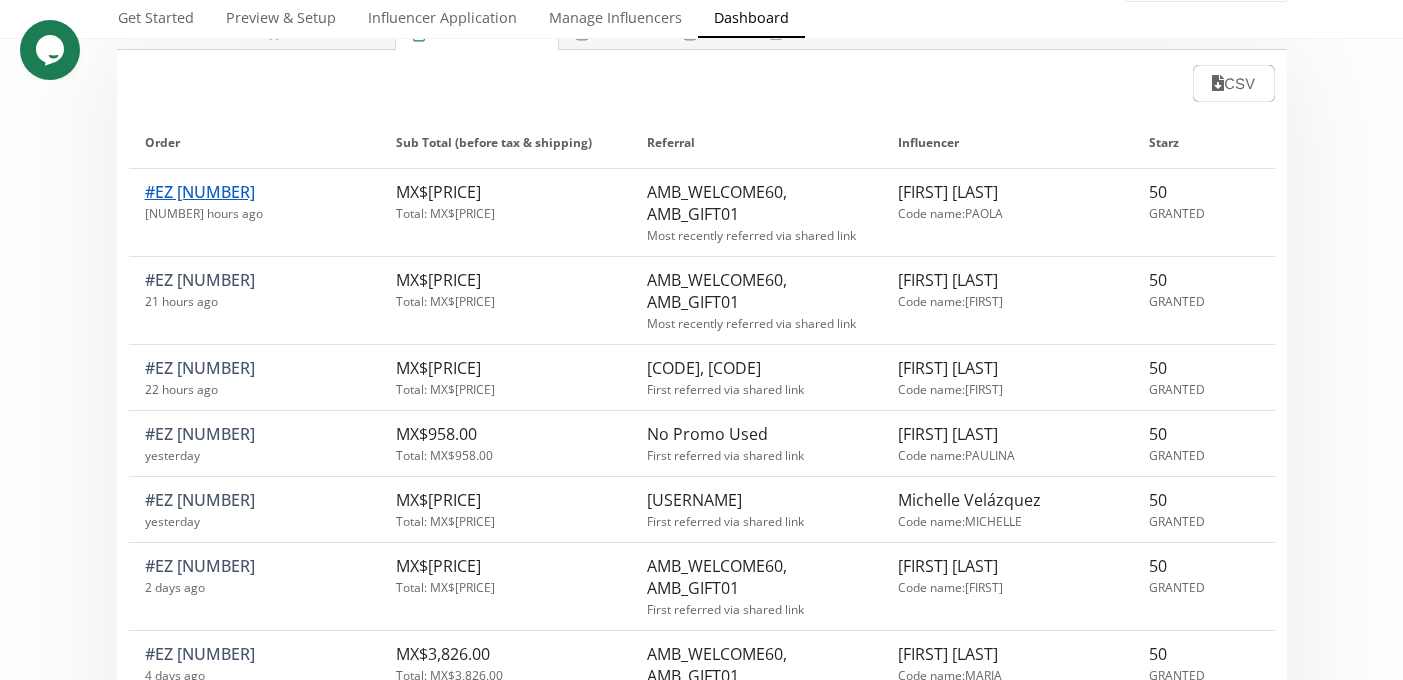 scroll, scrollTop: 167, scrollLeft: 0, axis: vertical 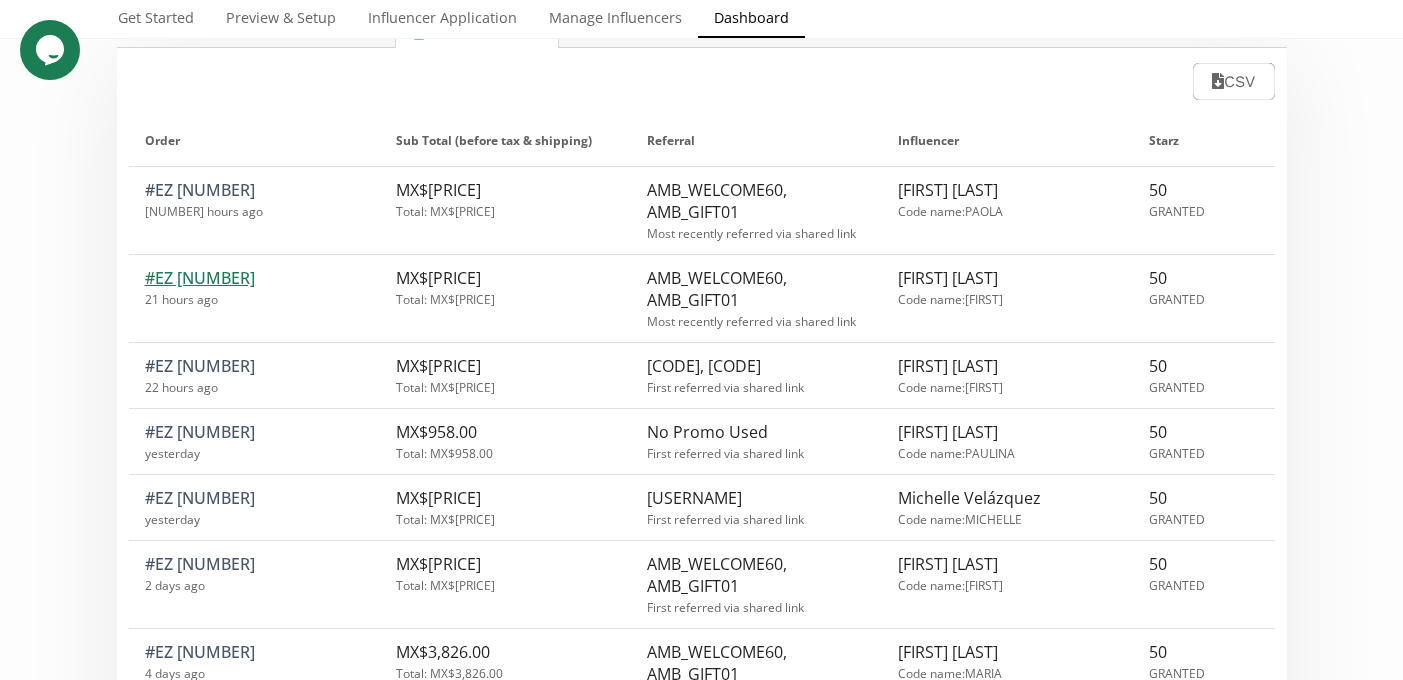 click on "#EZ 8795403" at bounding box center [200, 278] 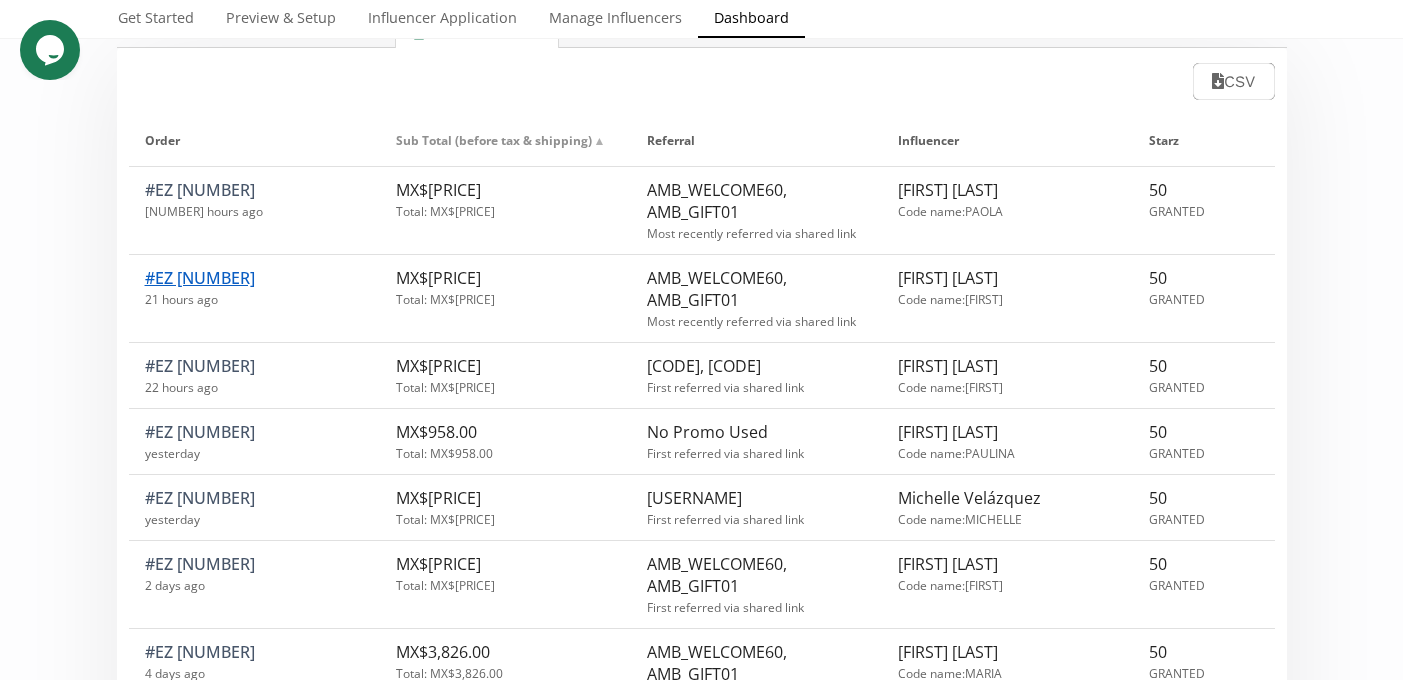 scroll, scrollTop: 36, scrollLeft: 0, axis: vertical 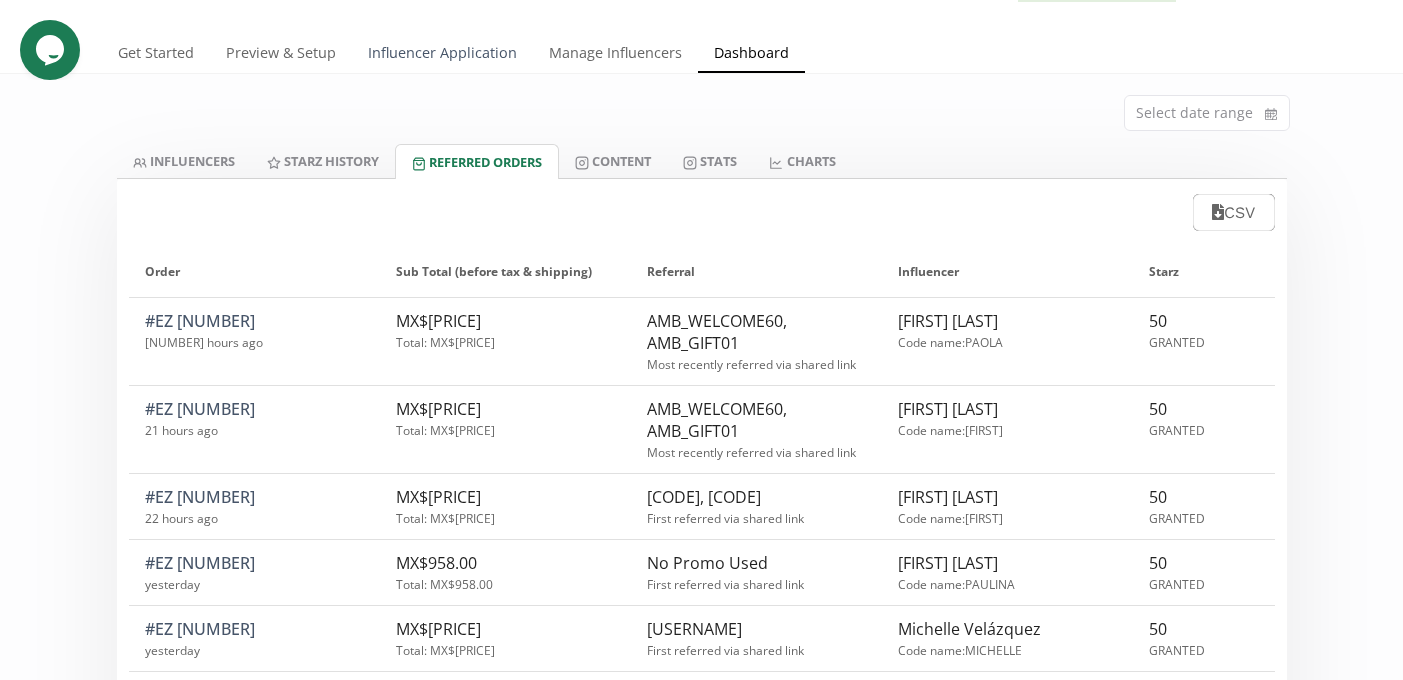 click on "Influencer Application" at bounding box center (442, 55) 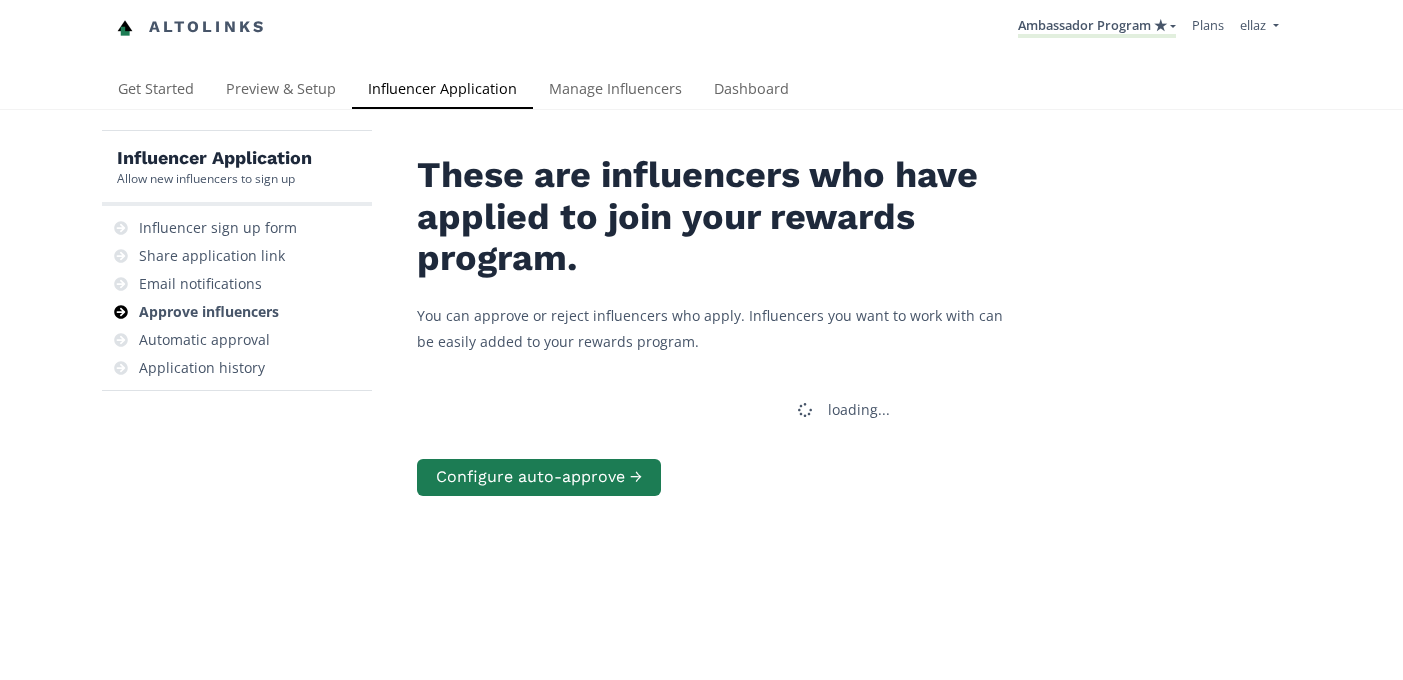 scroll, scrollTop: 0, scrollLeft: 0, axis: both 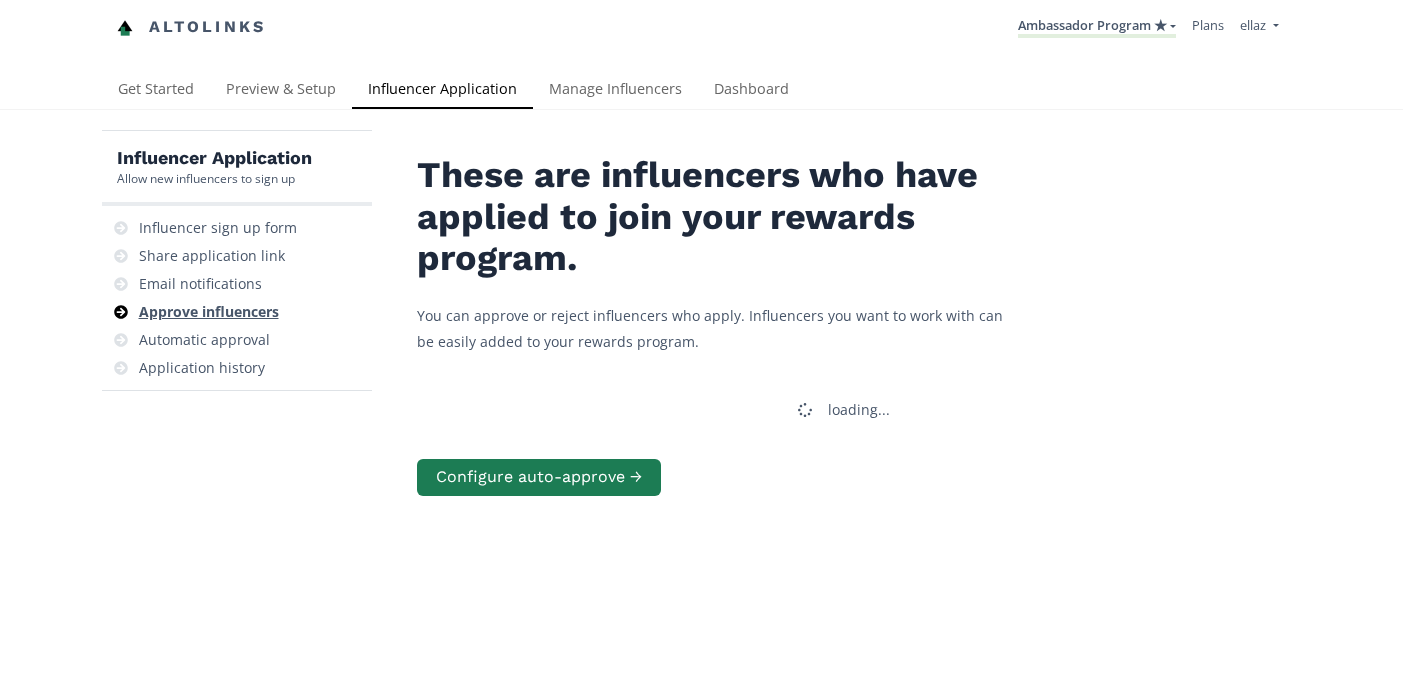 click on "Approve influencers" at bounding box center [209, 312] 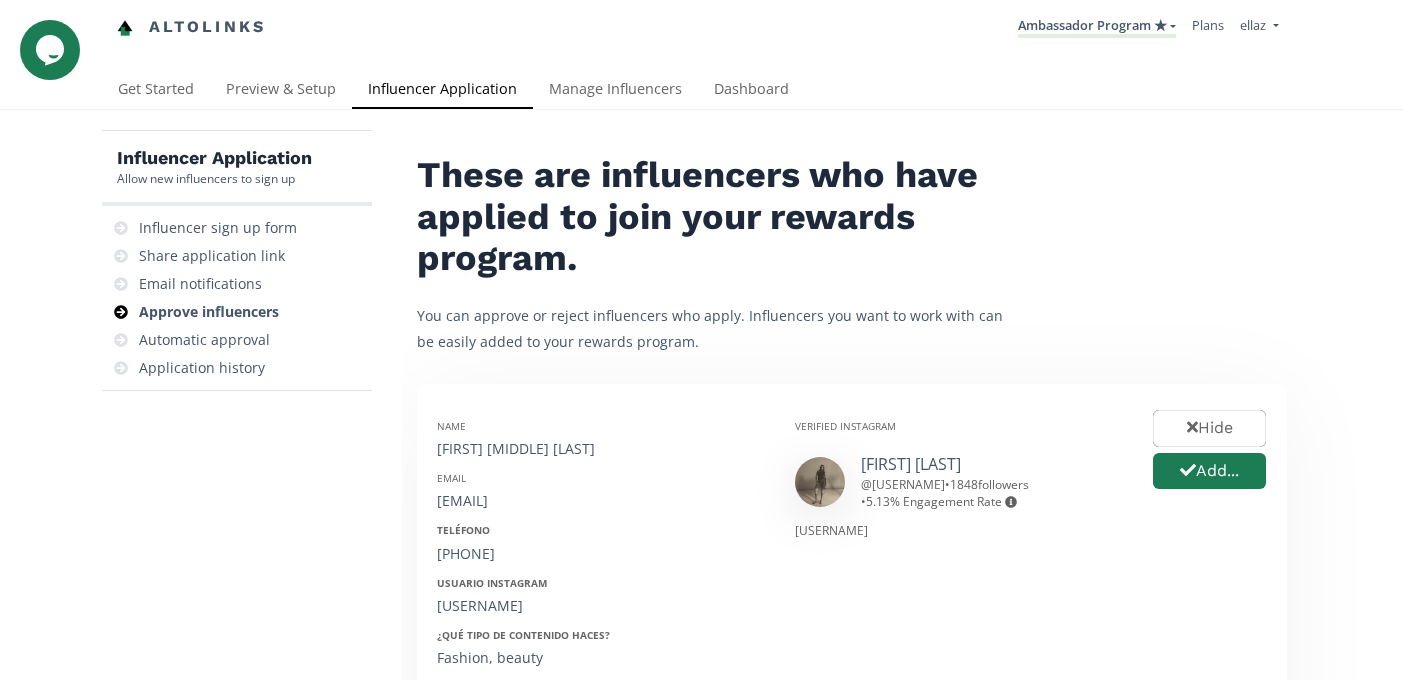 scroll, scrollTop: 0, scrollLeft: 0, axis: both 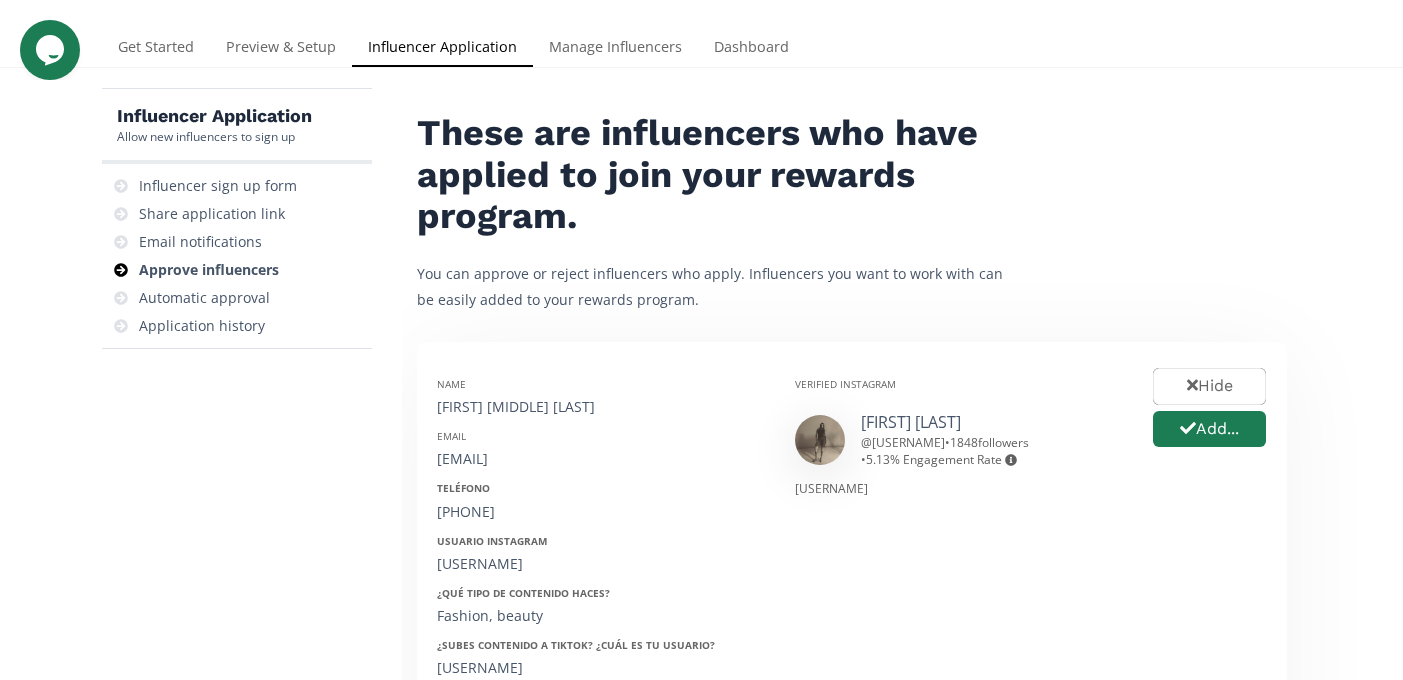 click on "Altolinks
Ambassador Program ★
KINEDU
MACRO INFLUENCERS (prog ventas)
Ambassador Program ⭐️⭐️ TOP ambassador program Ambassador Program ★" at bounding box center [701, -7] 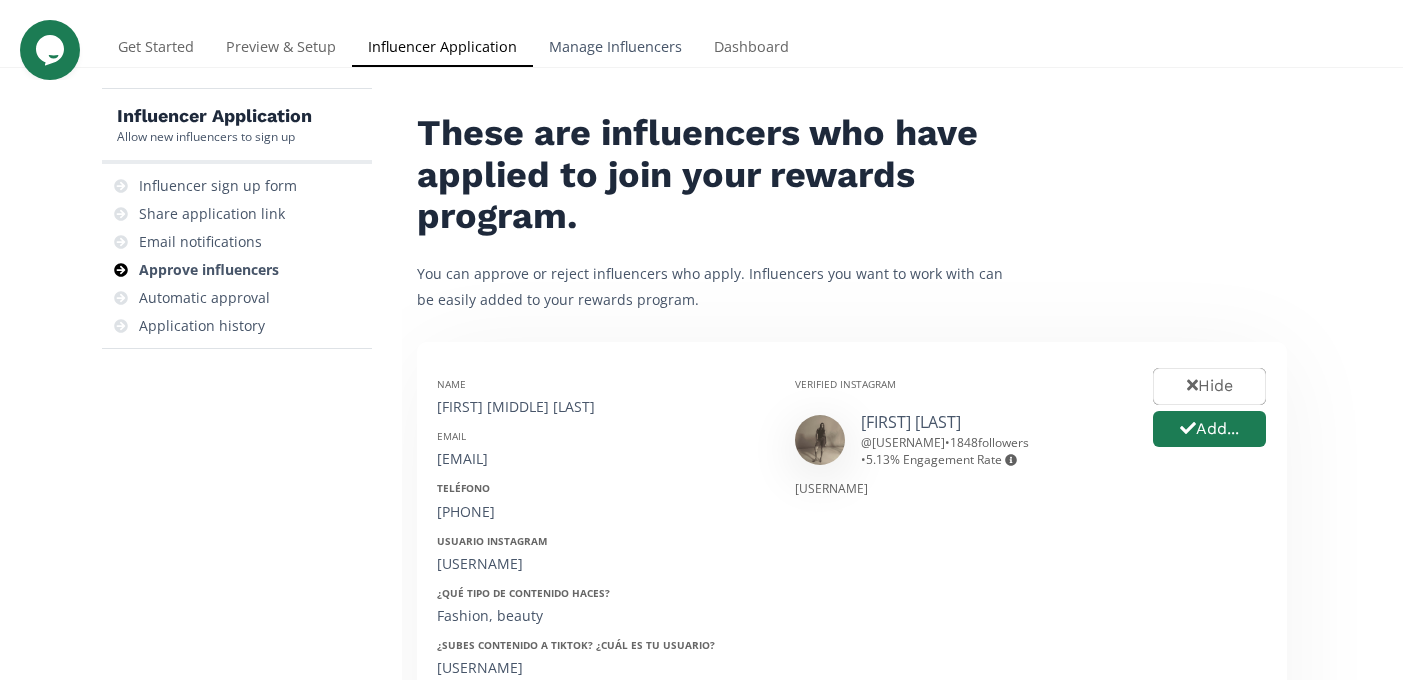 click on "Manage Influencers" at bounding box center (615, 49) 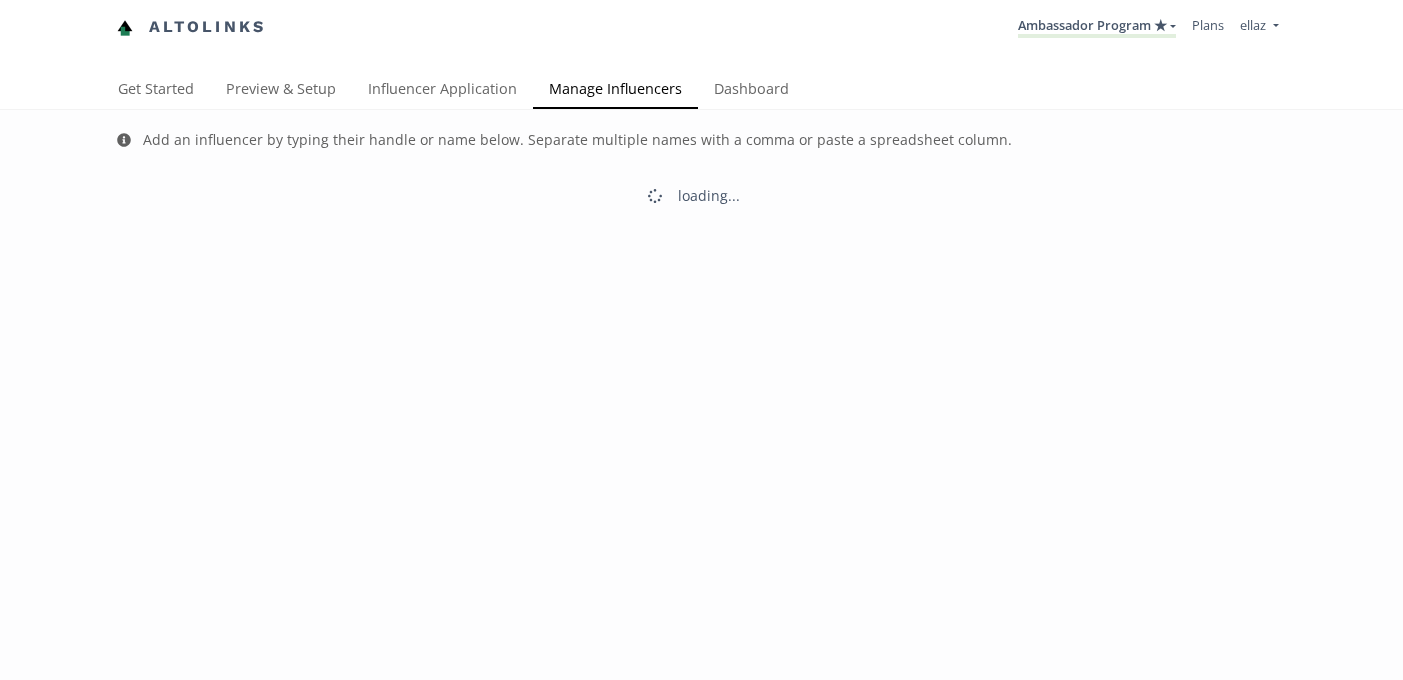 scroll, scrollTop: 0, scrollLeft: 0, axis: both 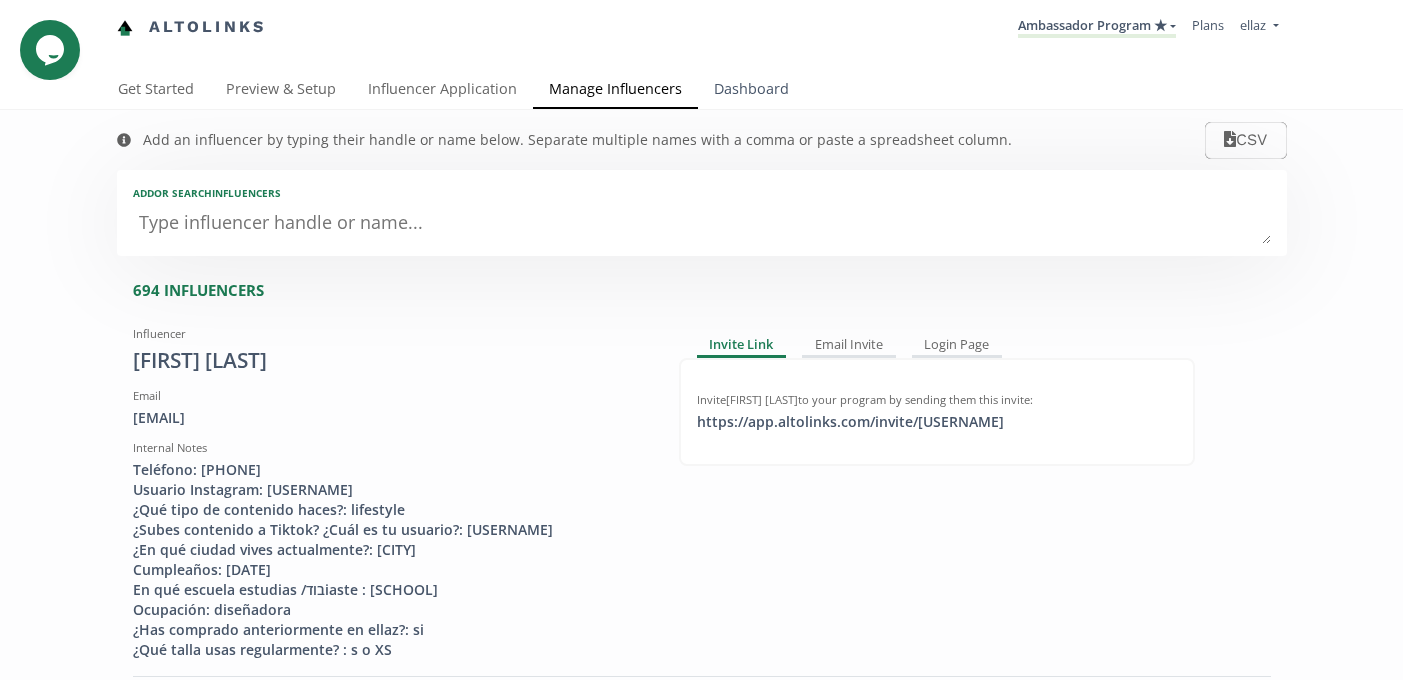click on "Dashboard" at bounding box center [751, 91] 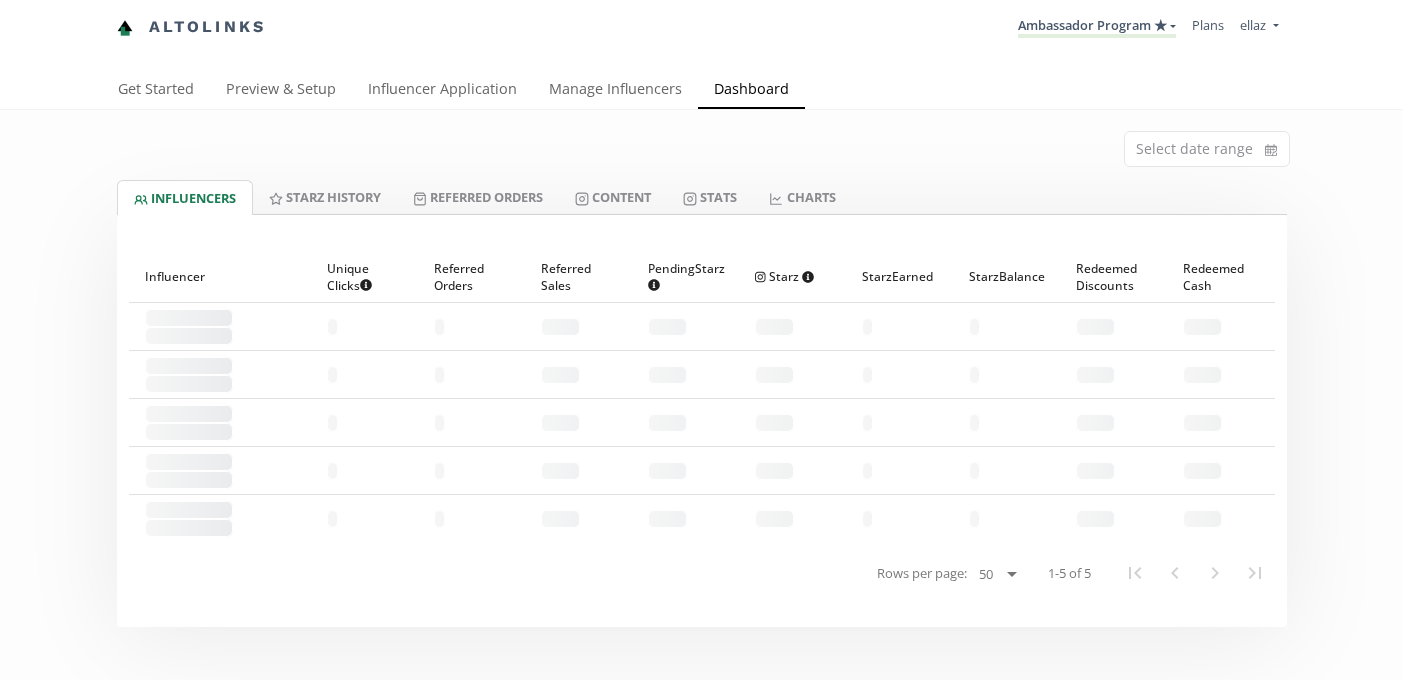 scroll, scrollTop: 0, scrollLeft: 0, axis: both 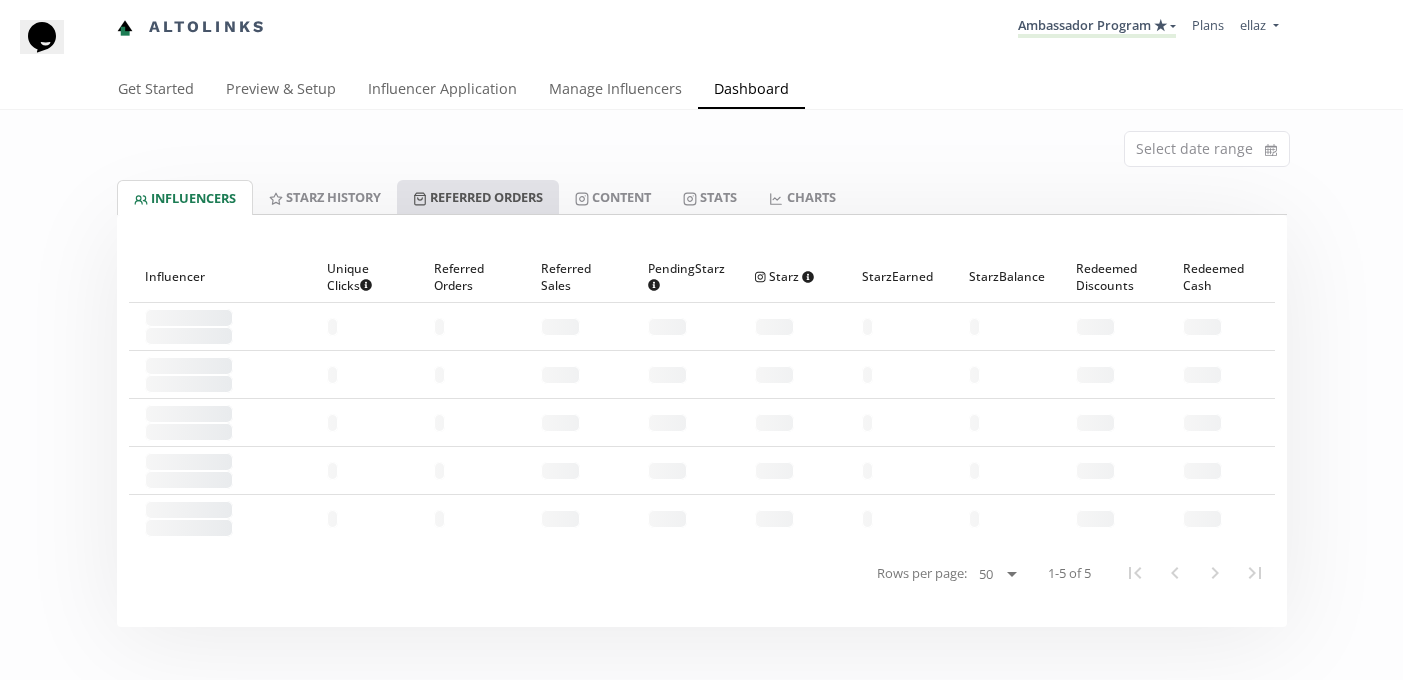 click on "Referred Orders" at bounding box center [478, 197] 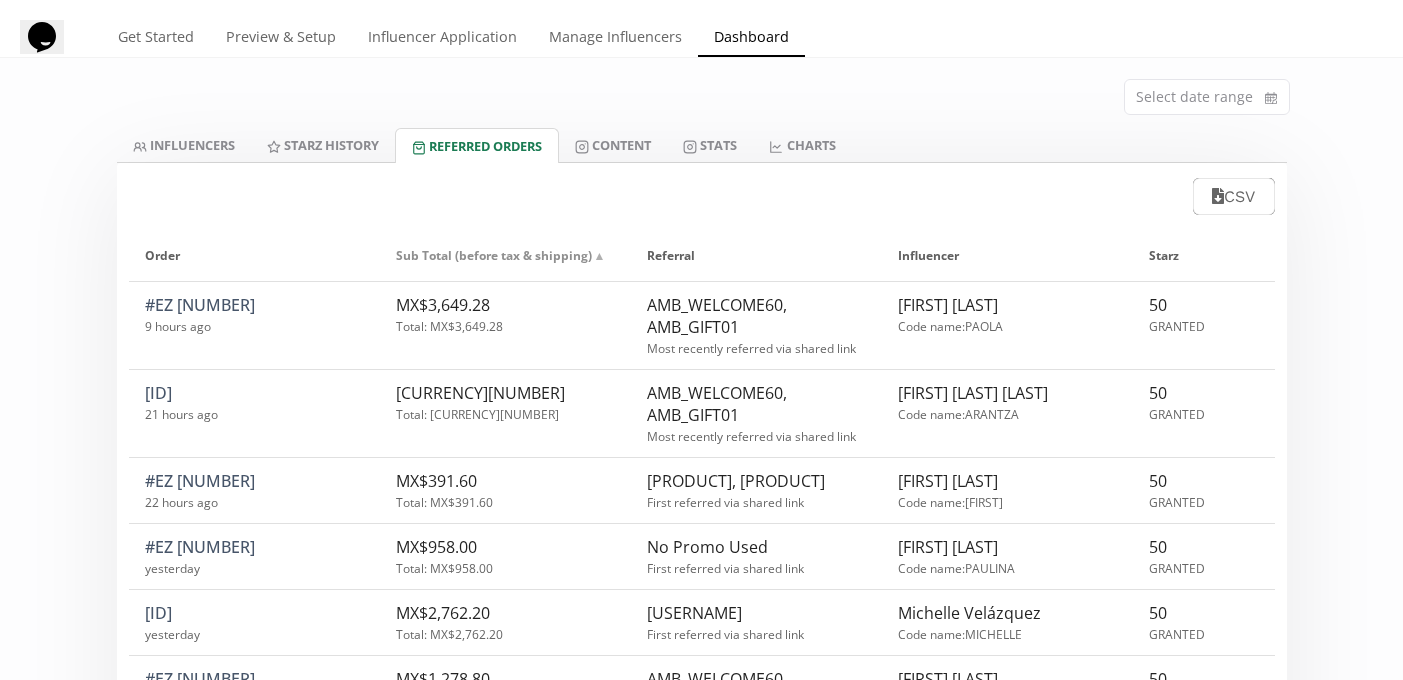 scroll, scrollTop: 0, scrollLeft: 0, axis: both 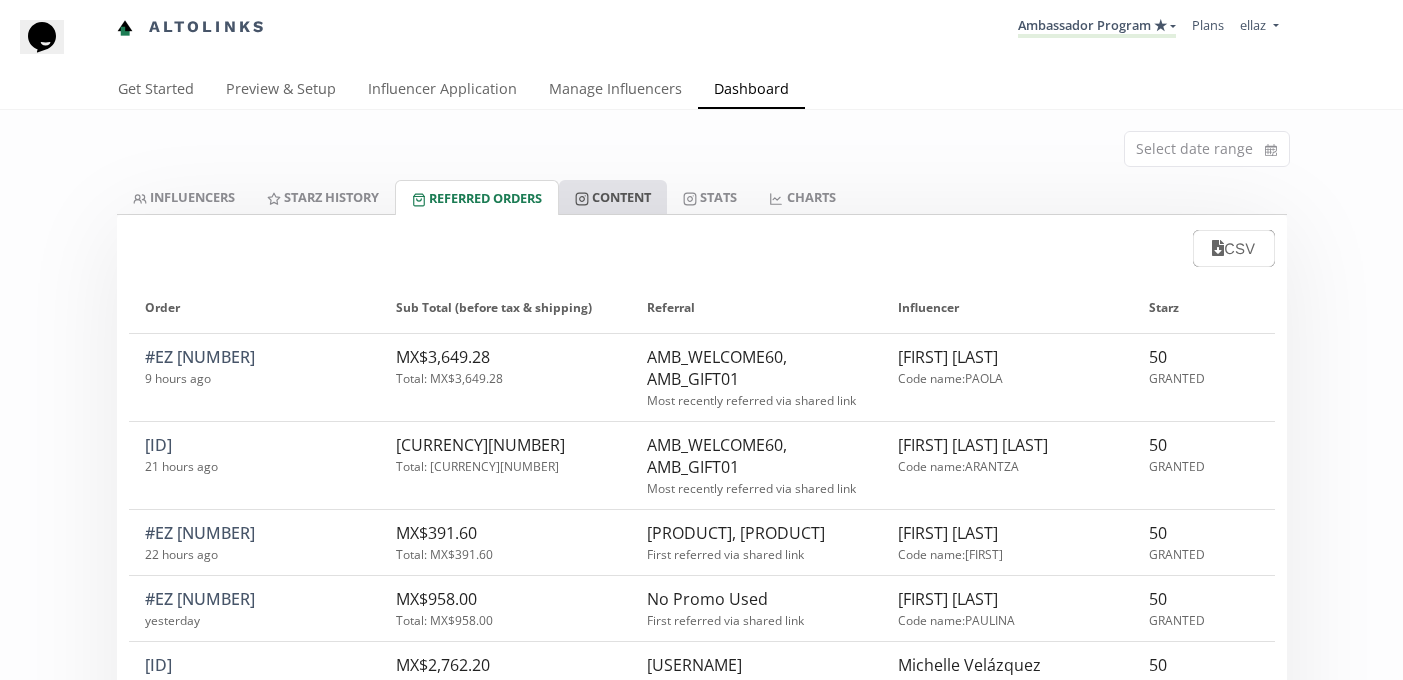 click on "Content" at bounding box center (613, 197) 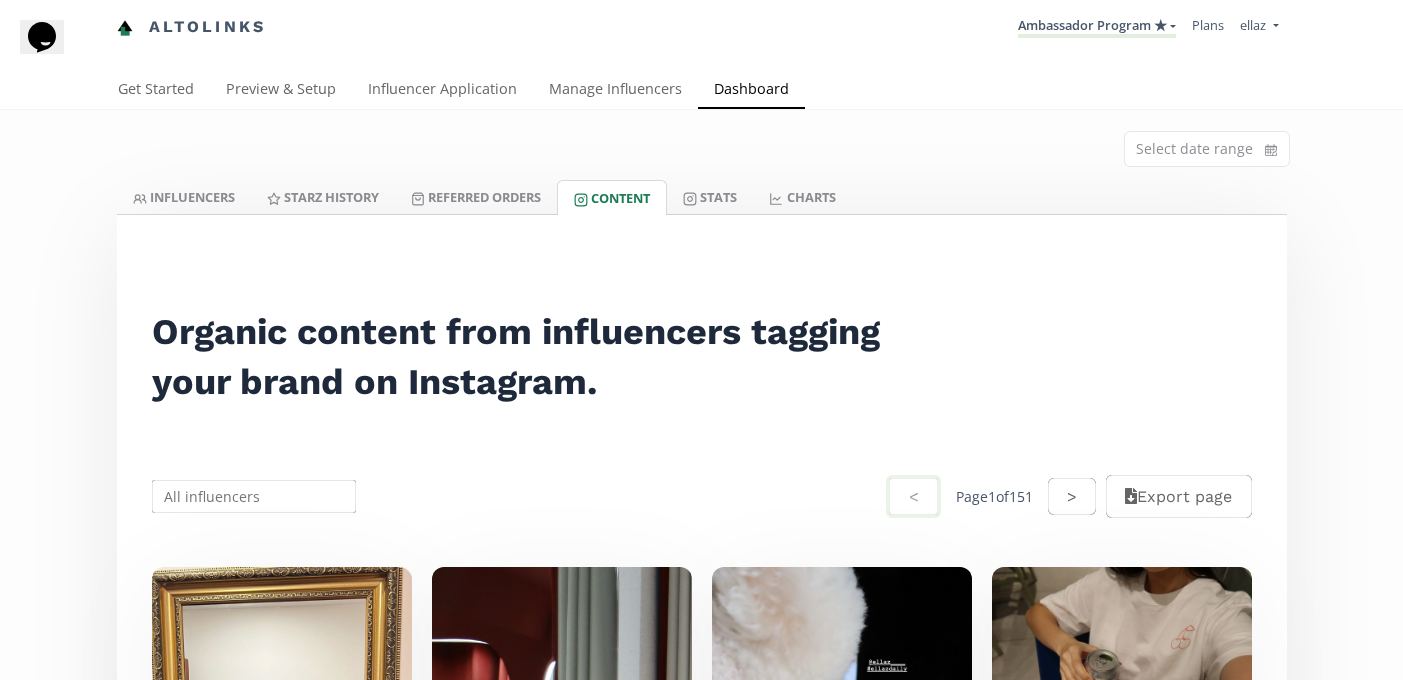 click at bounding box center [254, 496] 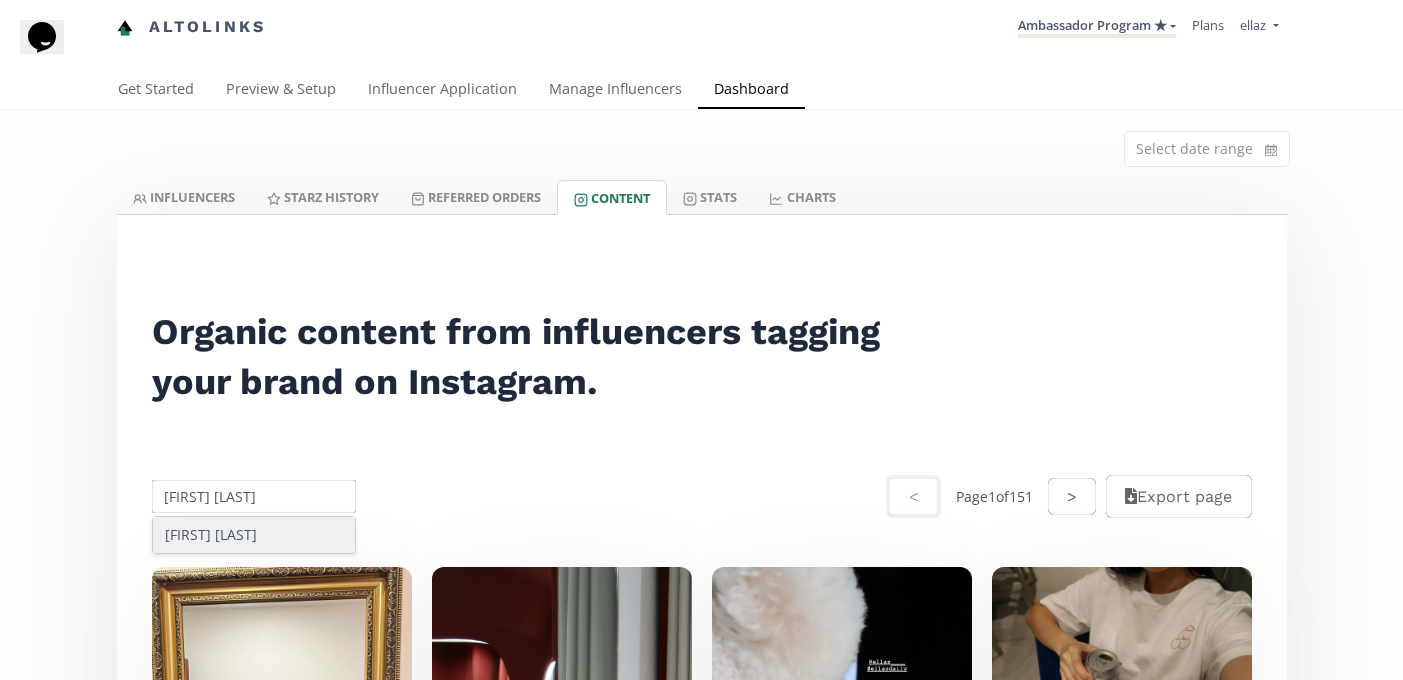 click on "[FIRST] [LAST]" at bounding box center [254, 535] 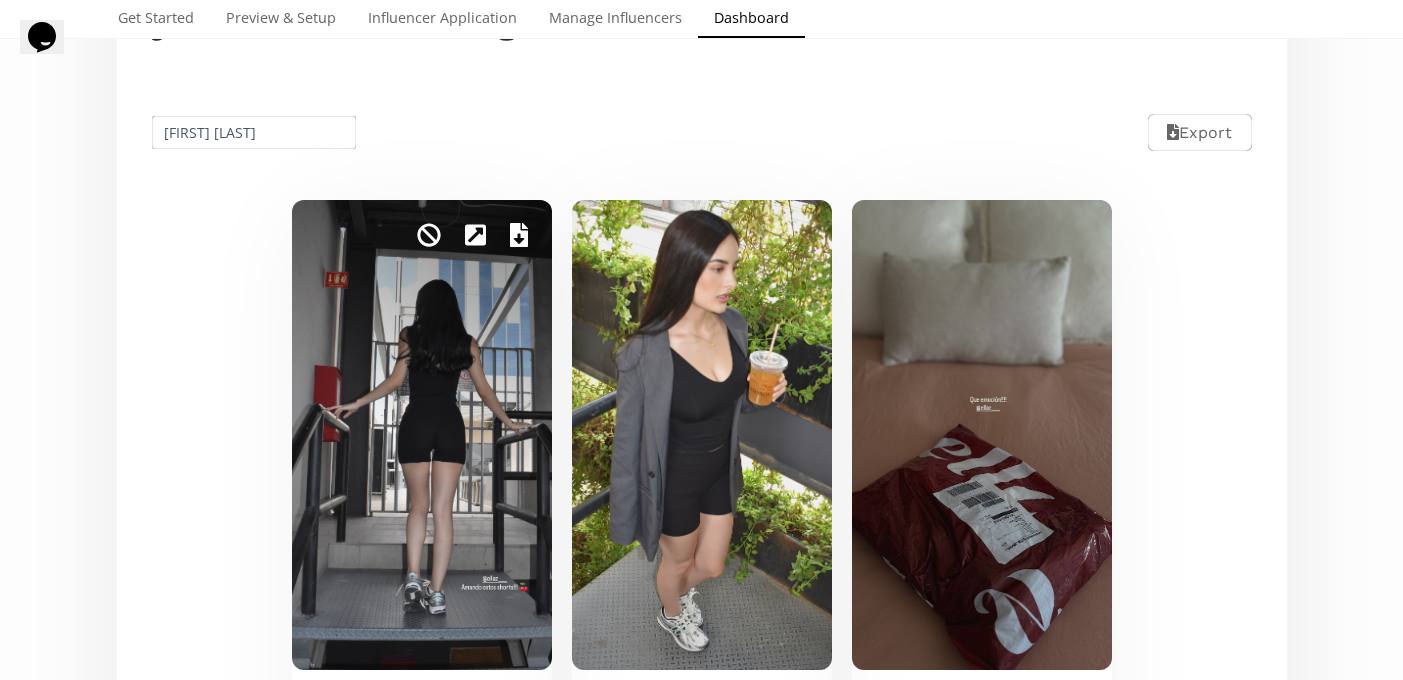 scroll, scrollTop: 0, scrollLeft: 0, axis: both 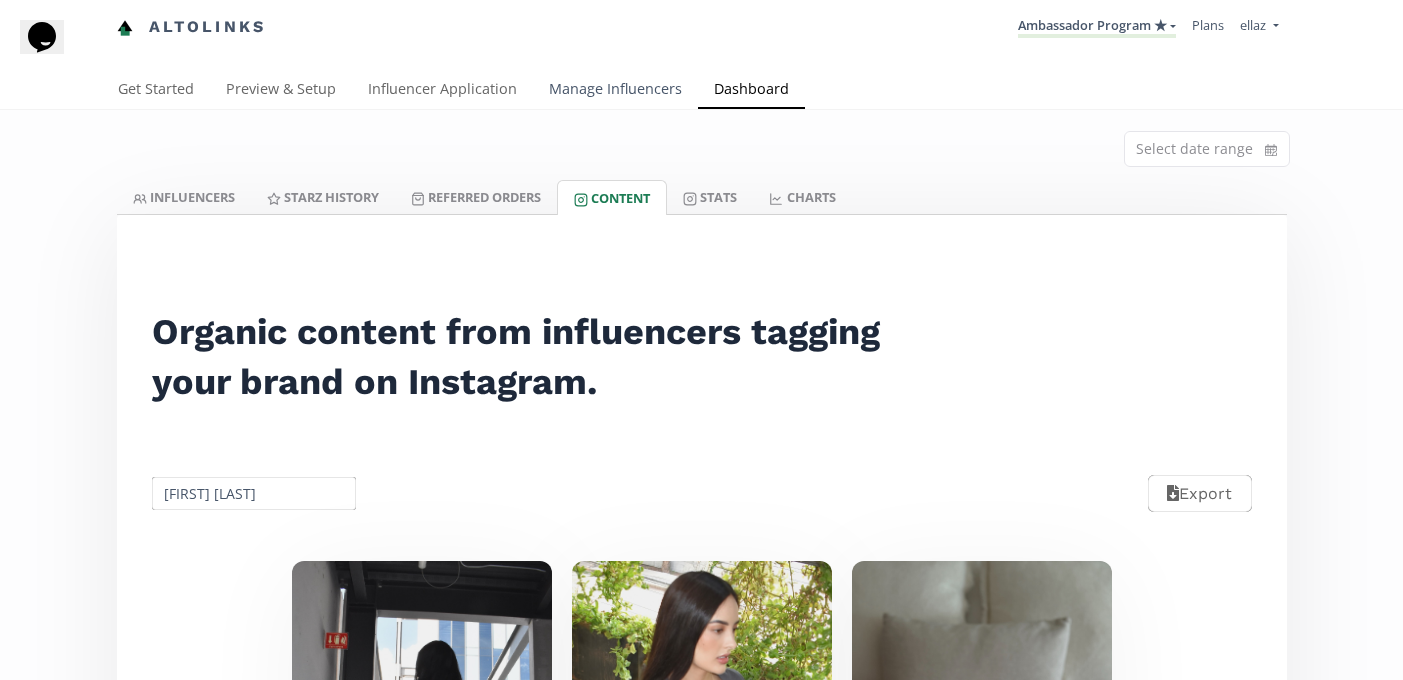 click on "Manage Influencers" at bounding box center (615, 91) 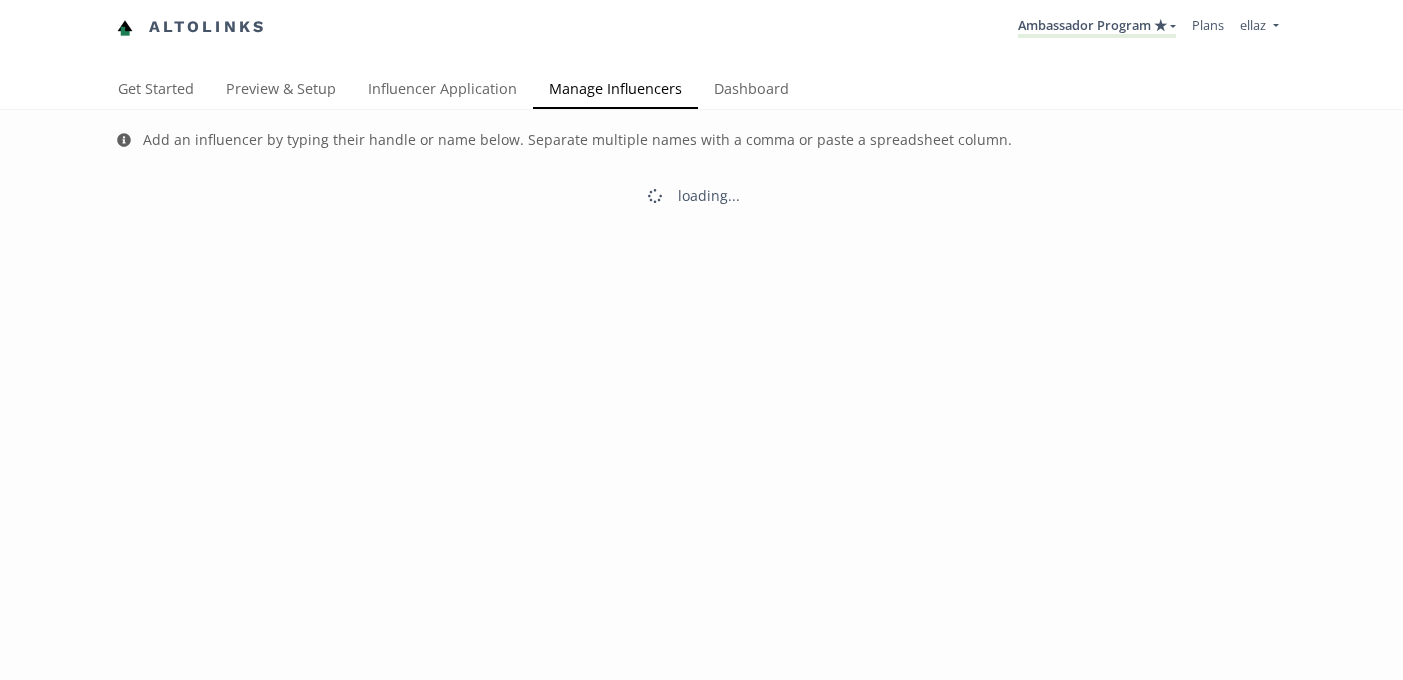 scroll, scrollTop: 0, scrollLeft: 0, axis: both 